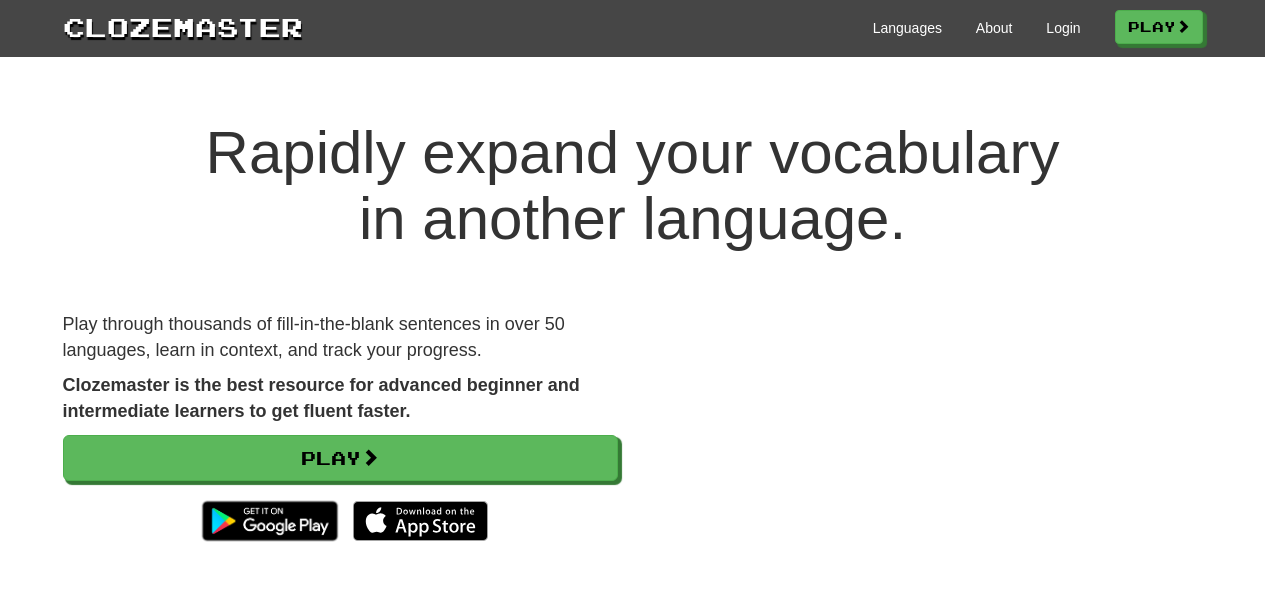 scroll, scrollTop: 30, scrollLeft: 0, axis: vertical 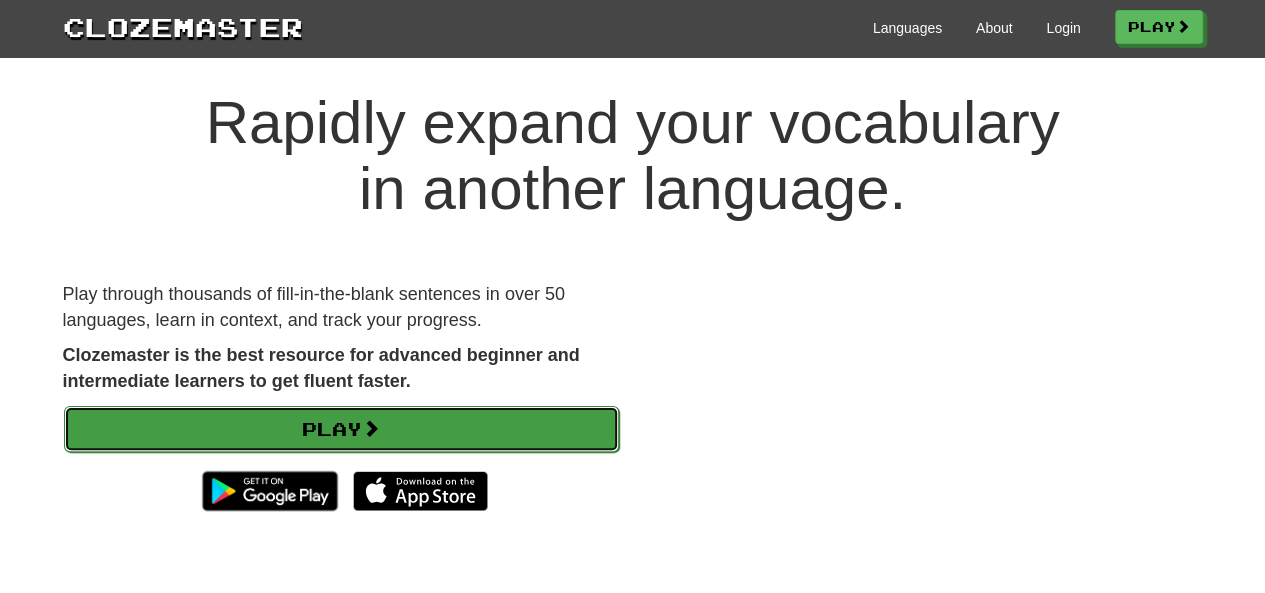 click on "Play" at bounding box center [341, 429] 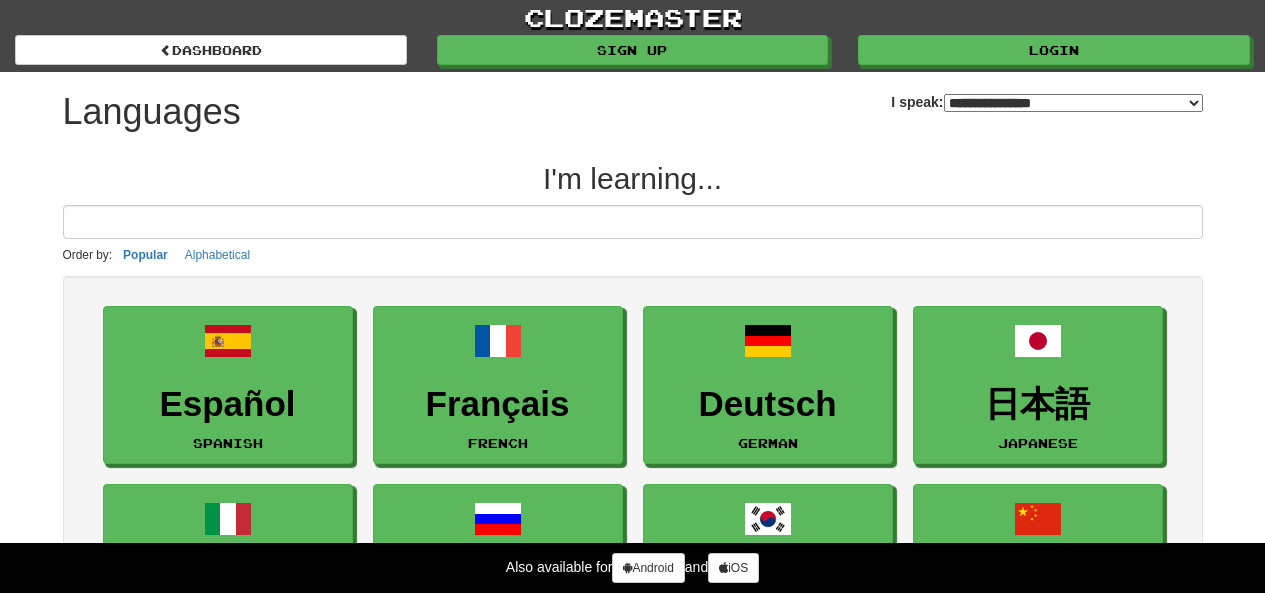 select on "*******" 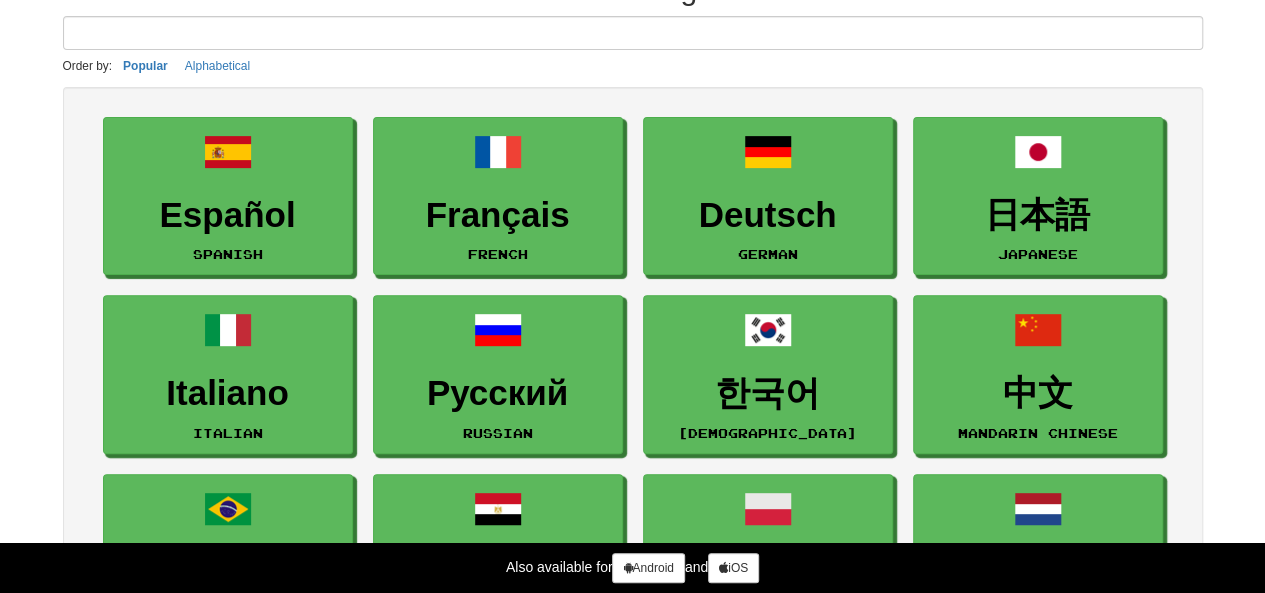 scroll, scrollTop: 194, scrollLeft: 0, axis: vertical 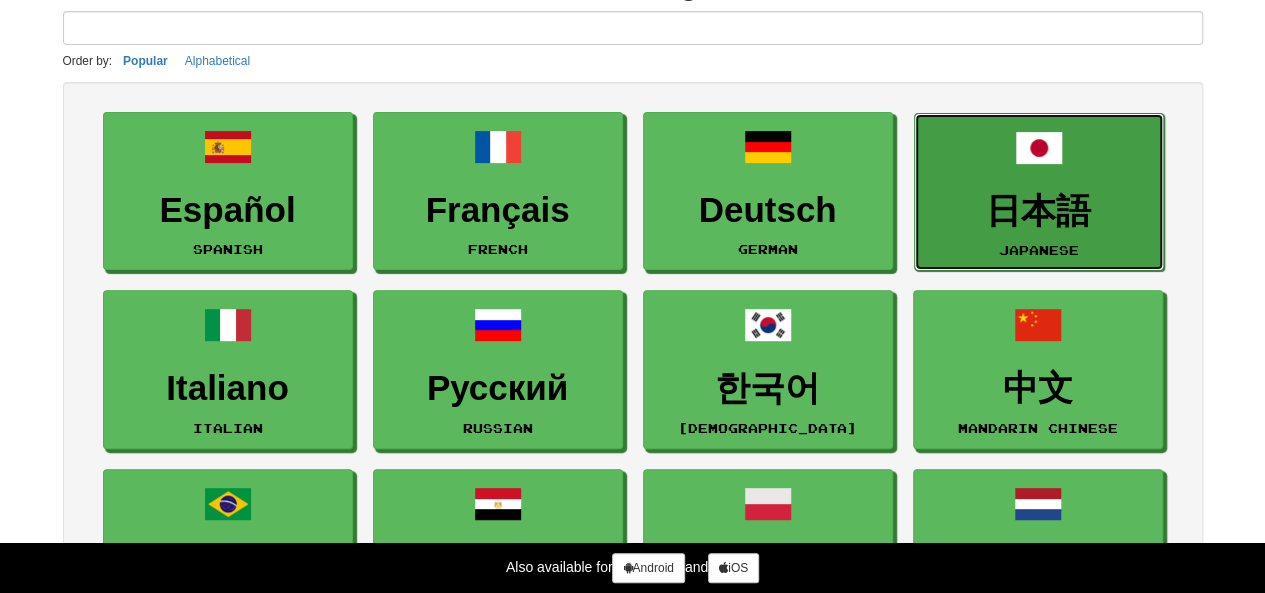 click on "日本語" at bounding box center [1039, 211] 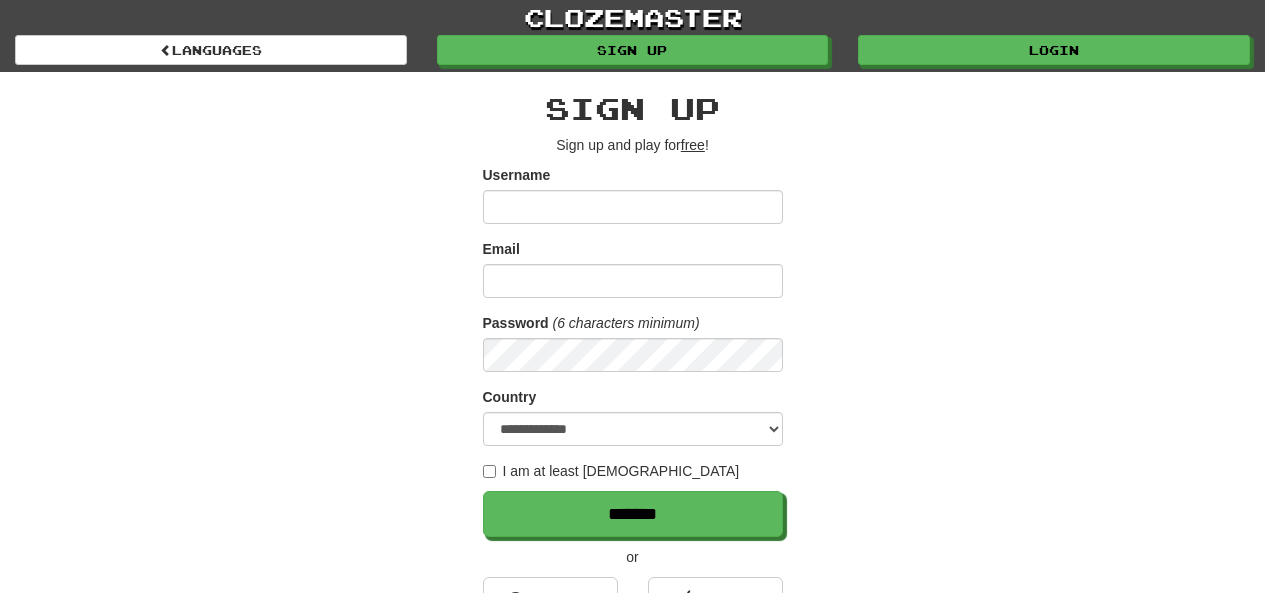 scroll, scrollTop: 0, scrollLeft: 0, axis: both 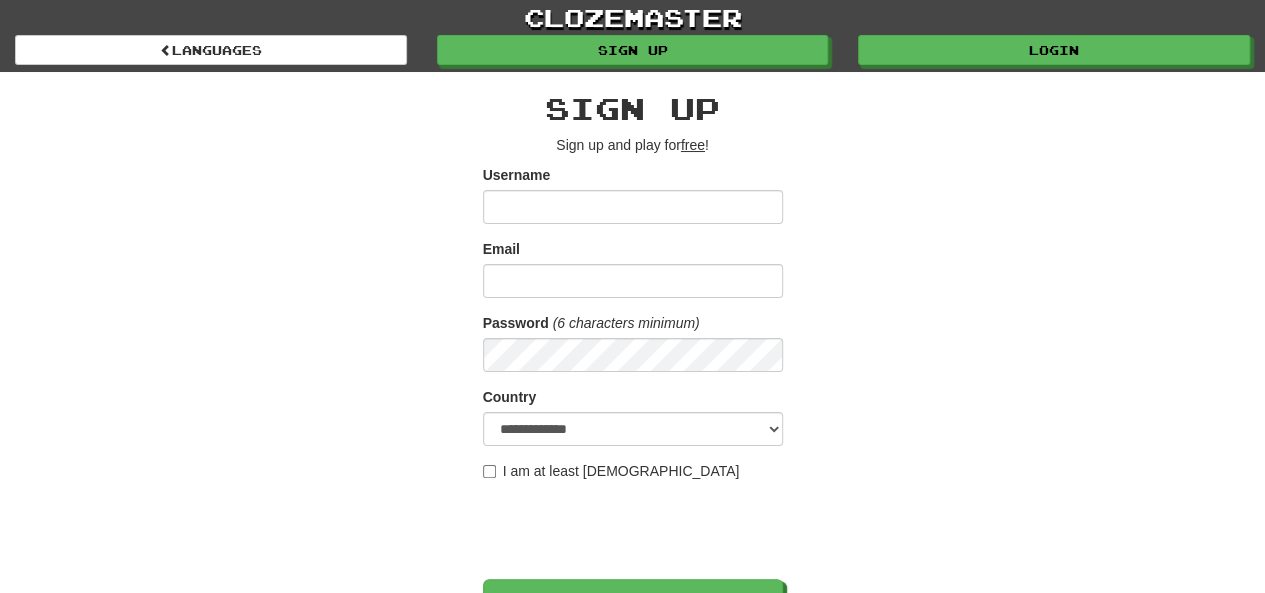 click on "Username" at bounding box center (633, 207) 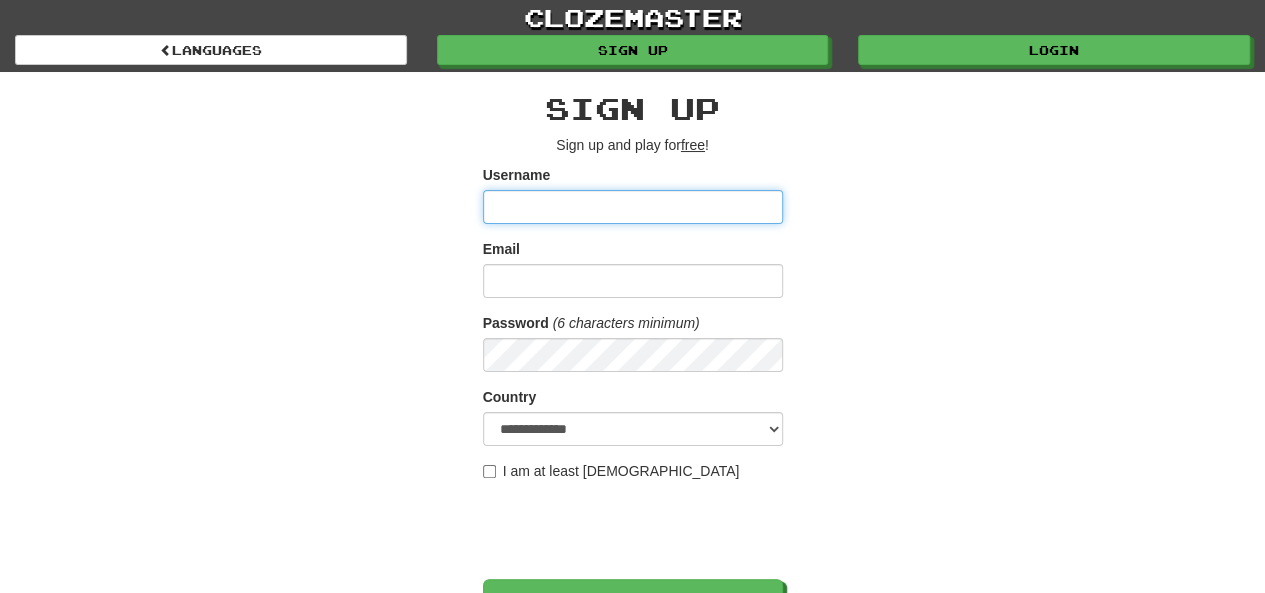 click on "Username" at bounding box center [633, 207] 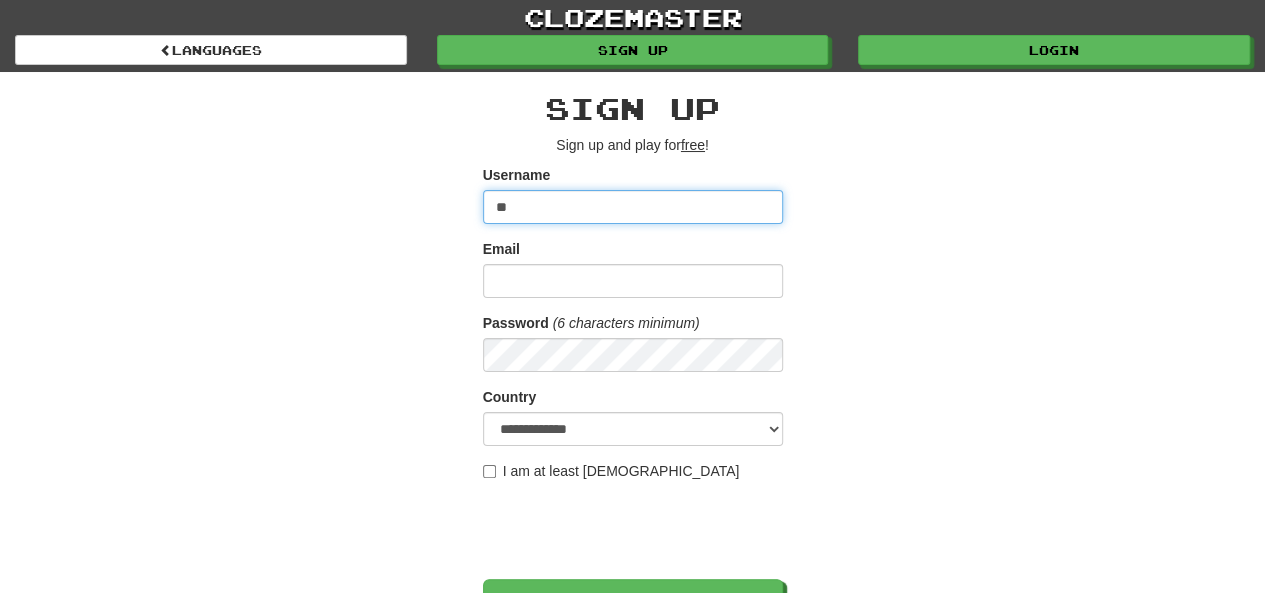 type on "*" 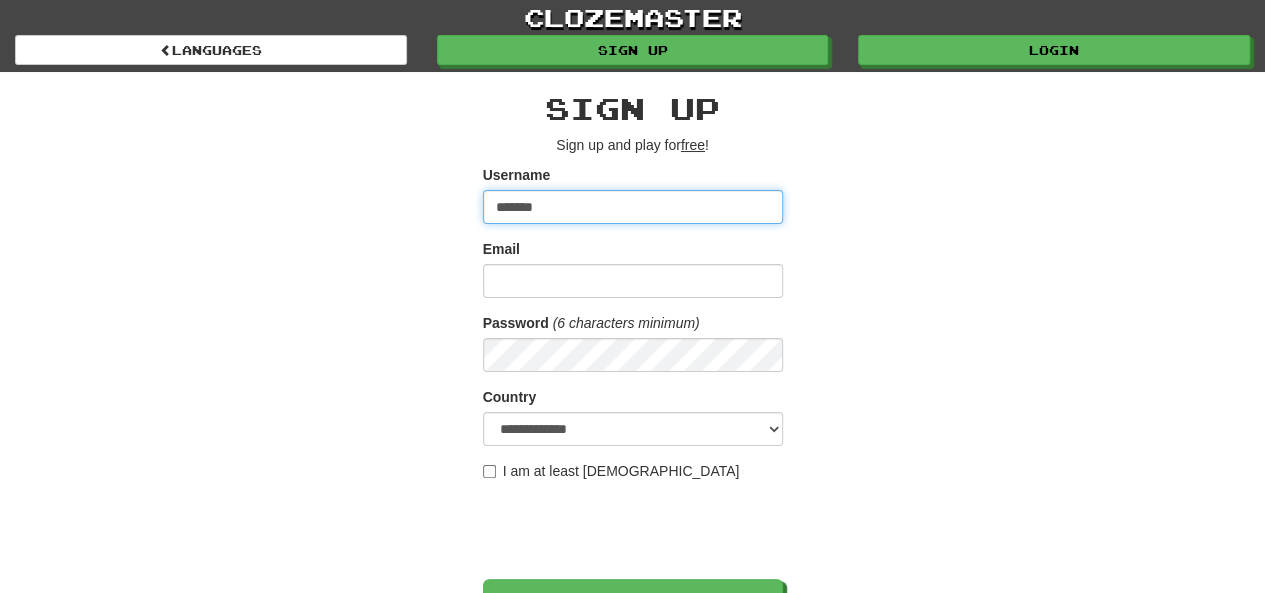 type on "*******" 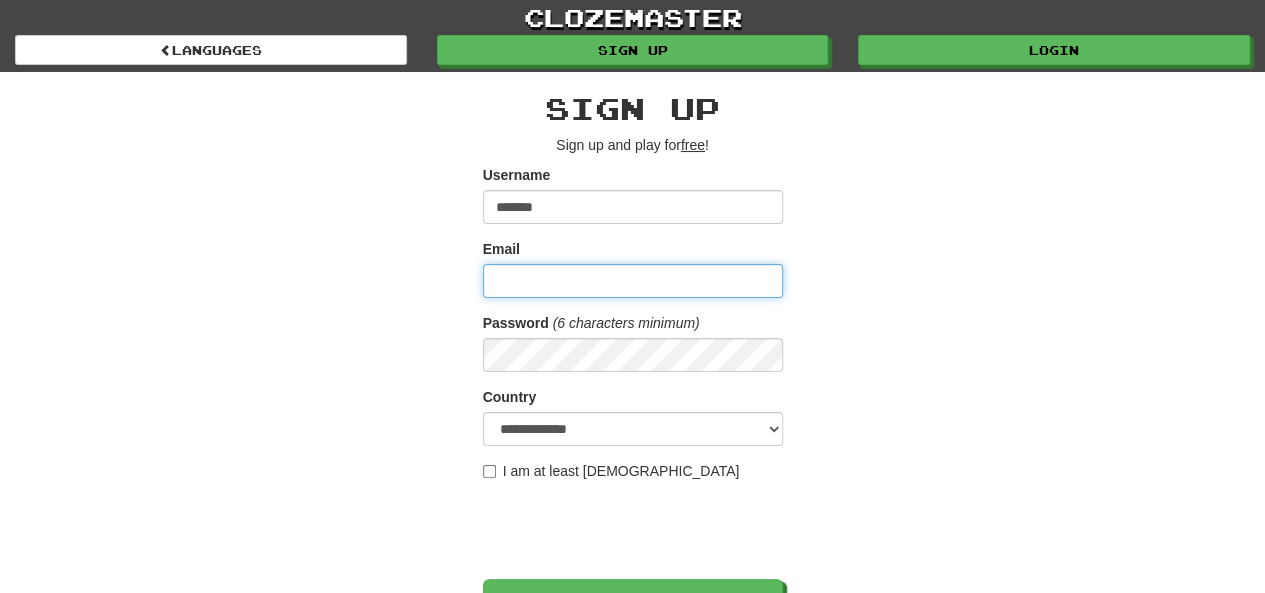 click on "Email" at bounding box center (633, 281) 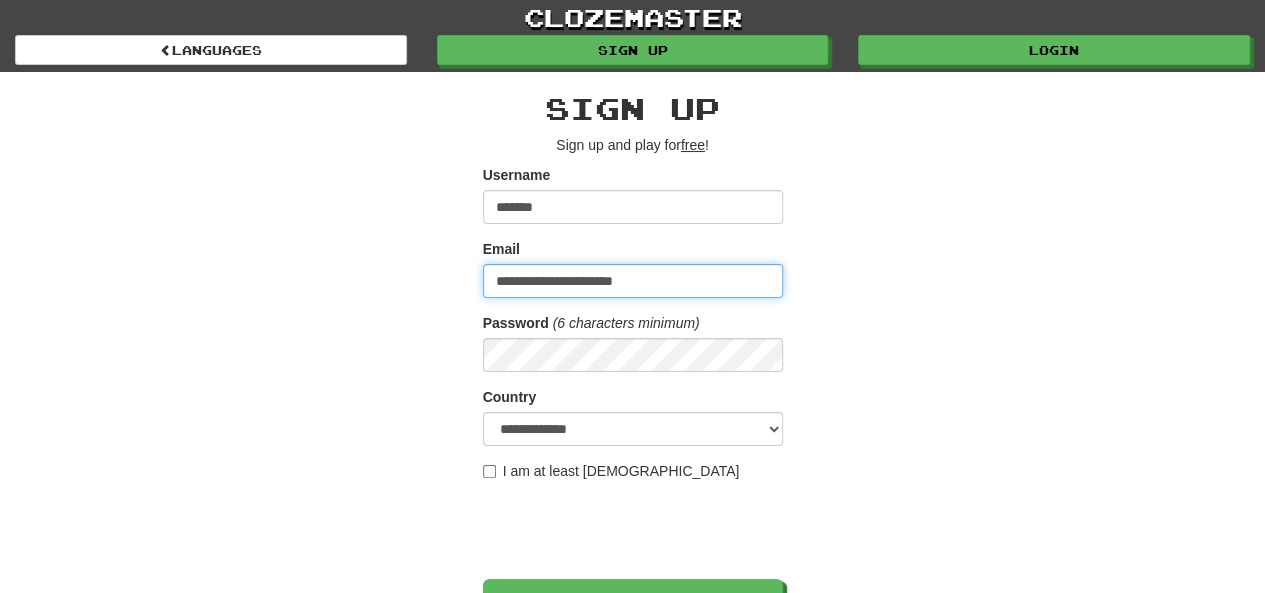 type on "**********" 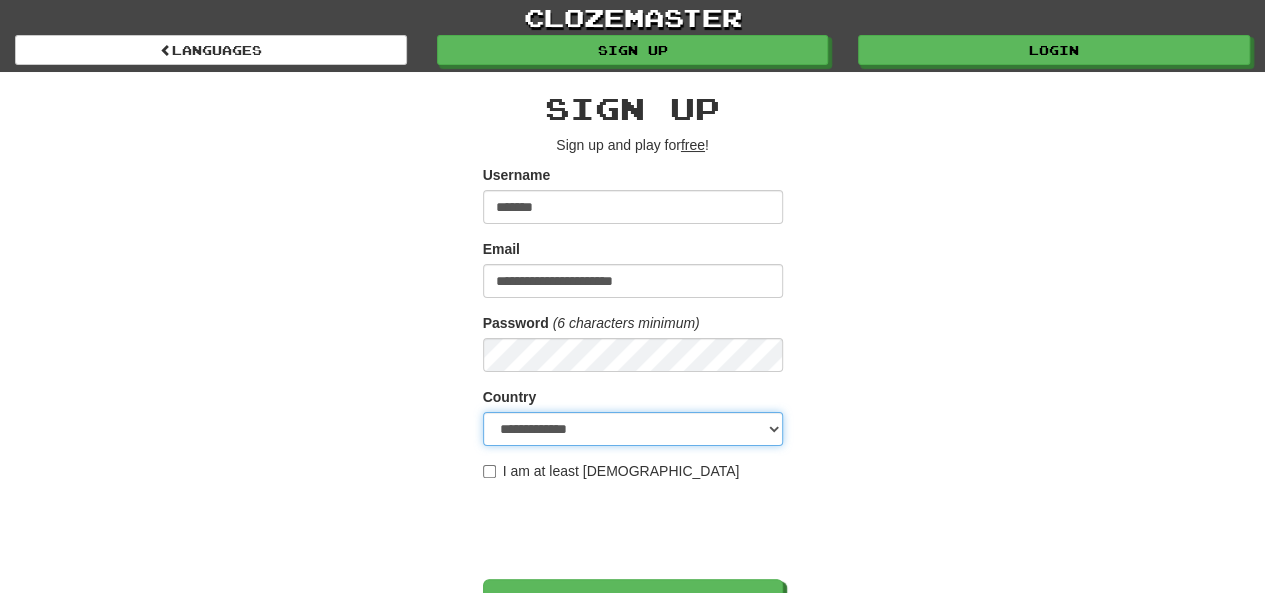 click on "**********" at bounding box center (633, 429) 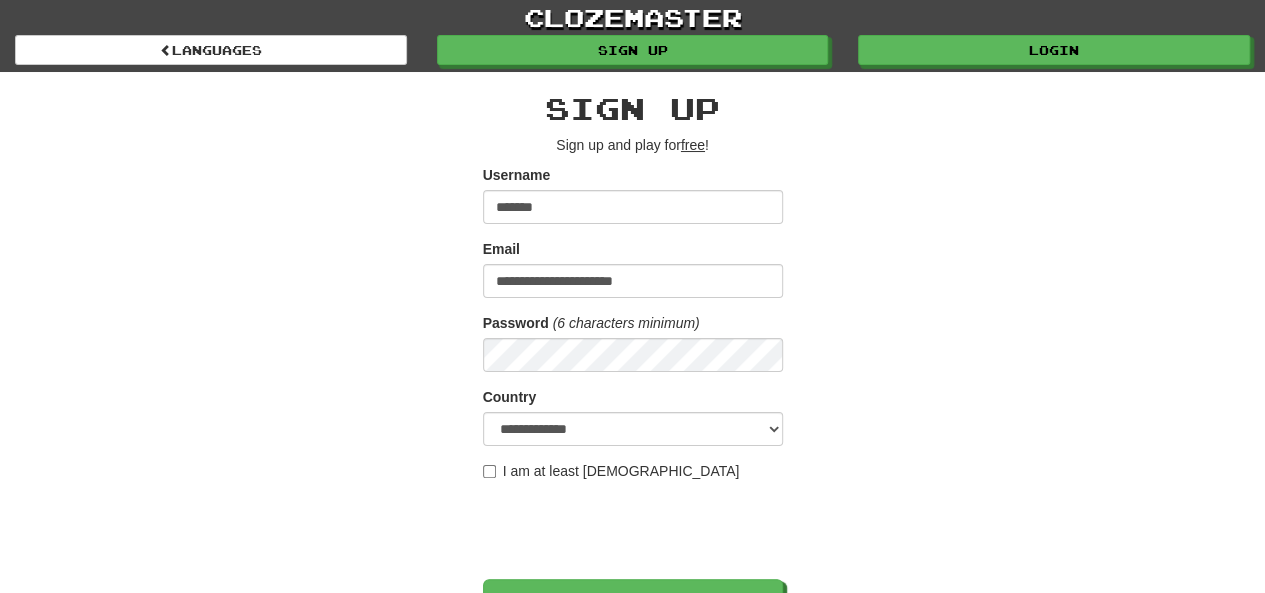 click on "**********" at bounding box center (633, 421) 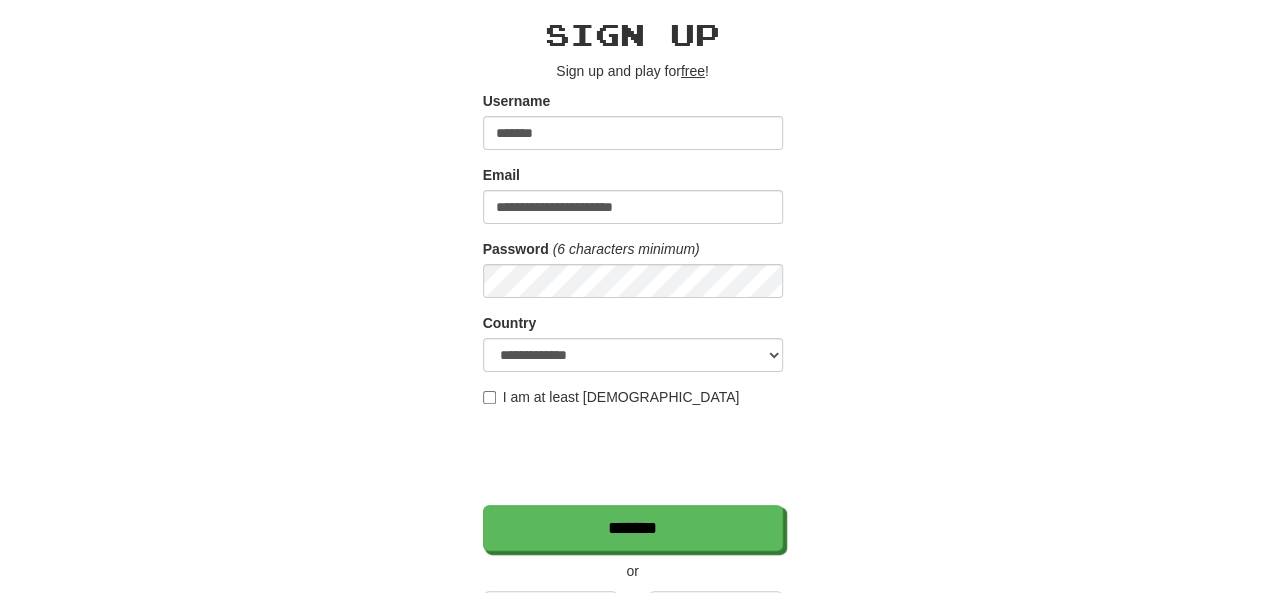 scroll, scrollTop: 79, scrollLeft: 0, axis: vertical 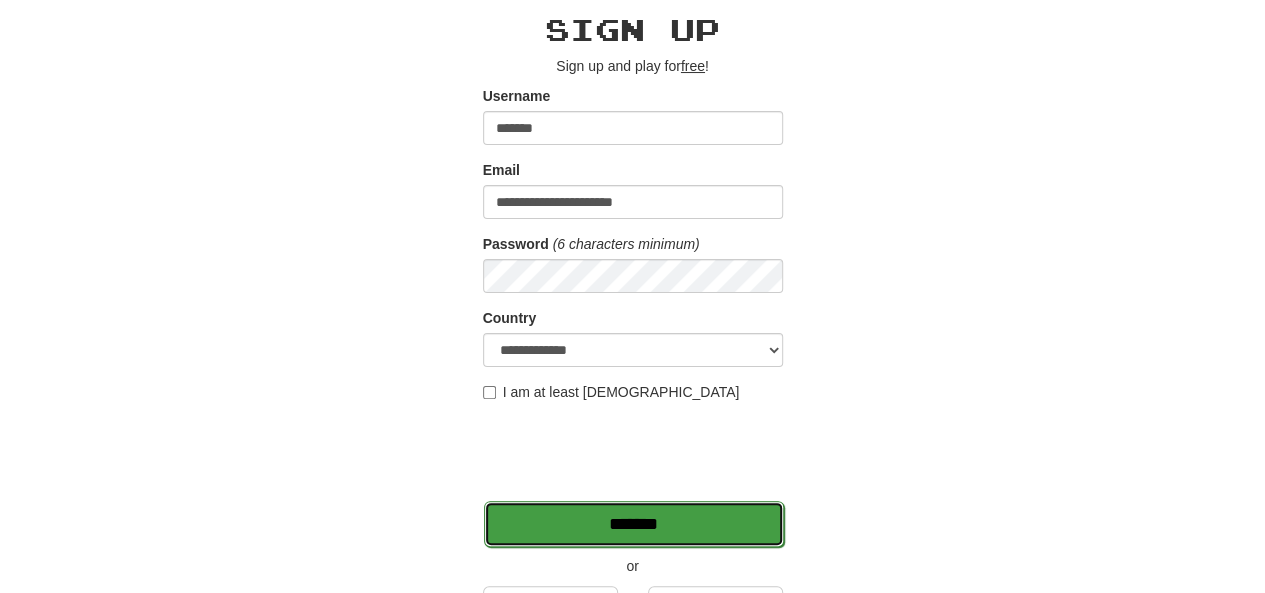 click on "*******" at bounding box center (634, 524) 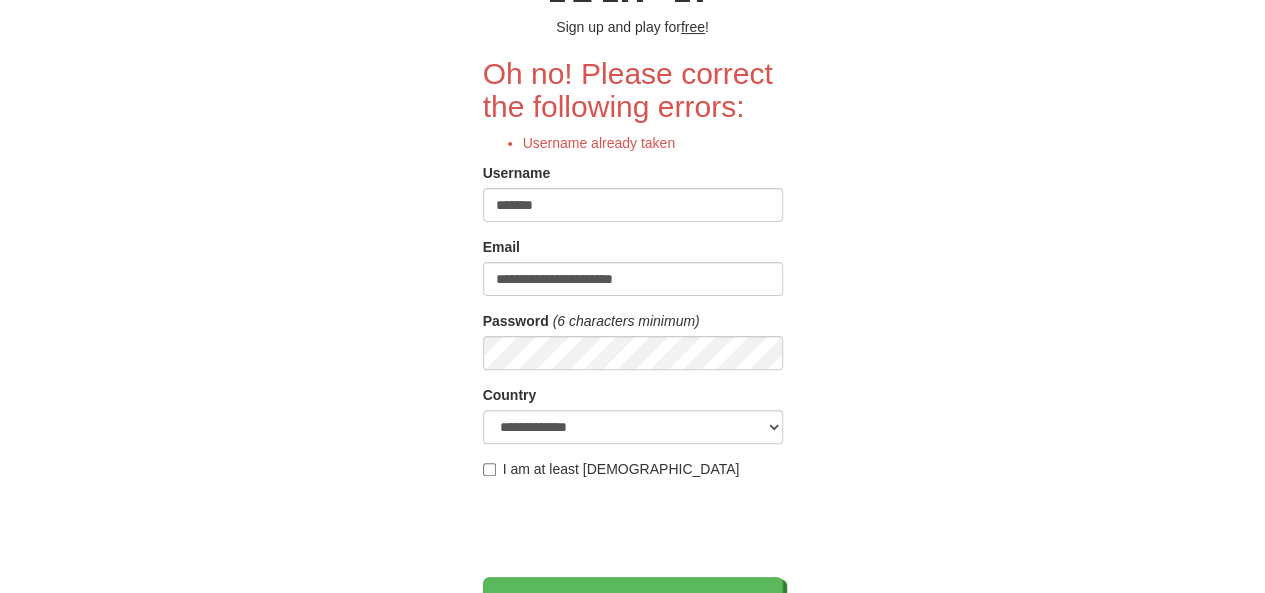 scroll, scrollTop: 118, scrollLeft: 0, axis: vertical 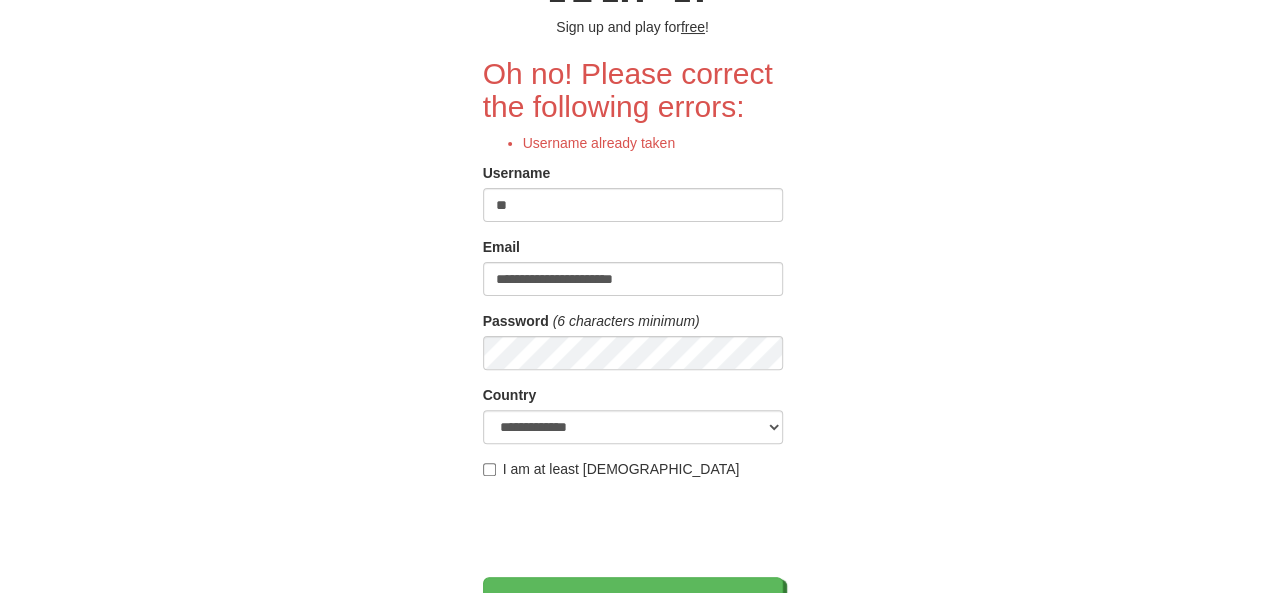 type on "*" 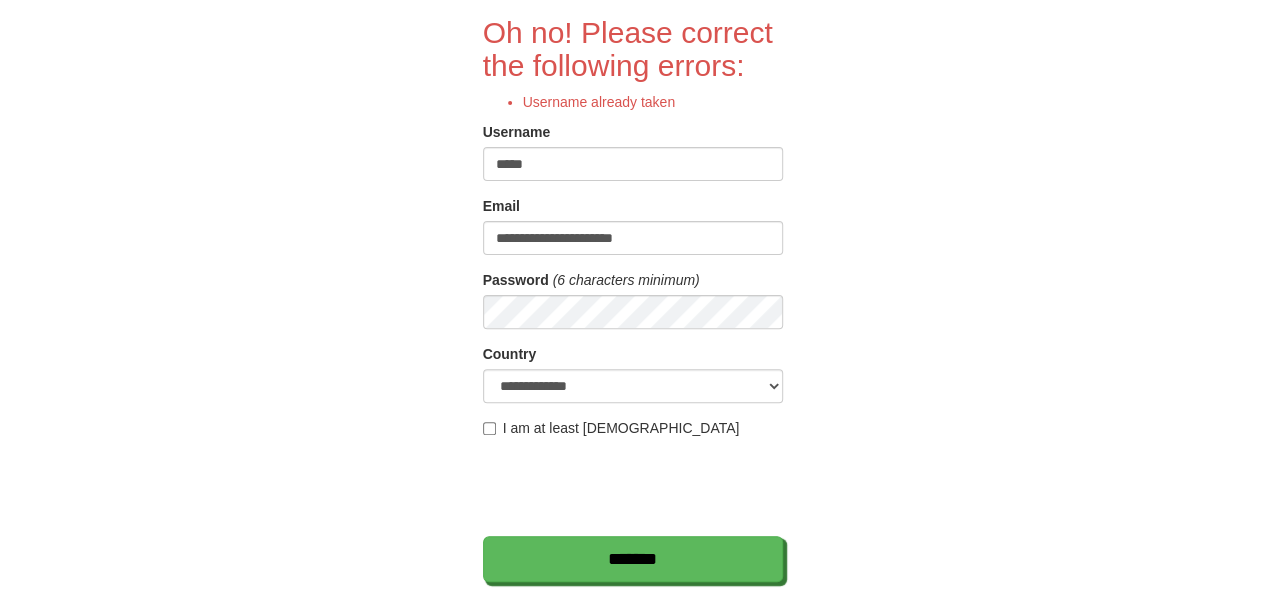 scroll, scrollTop: 204, scrollLeft: 0, axis: vertical 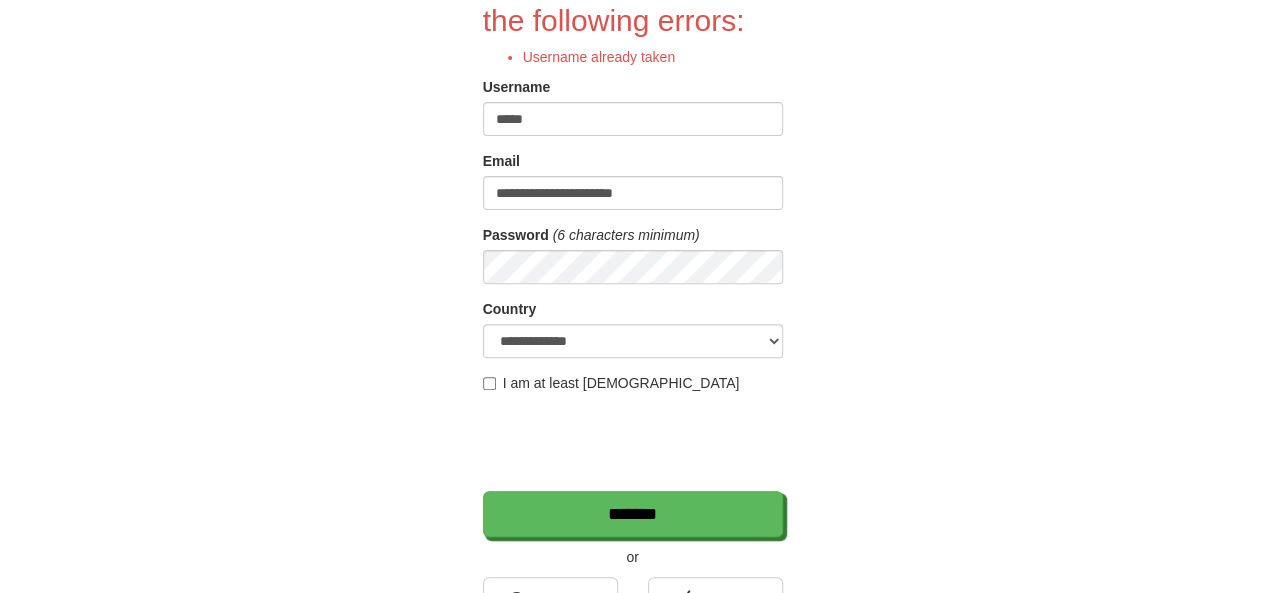 type on "*****" 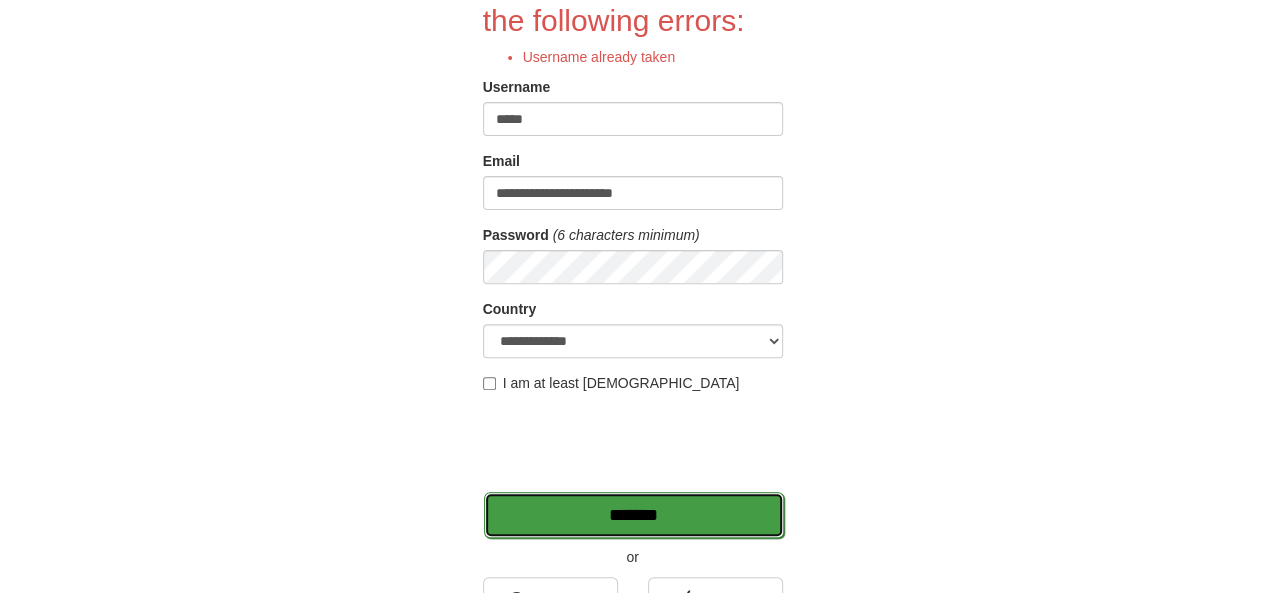 click on "*******" at bounding box center (634, 515) 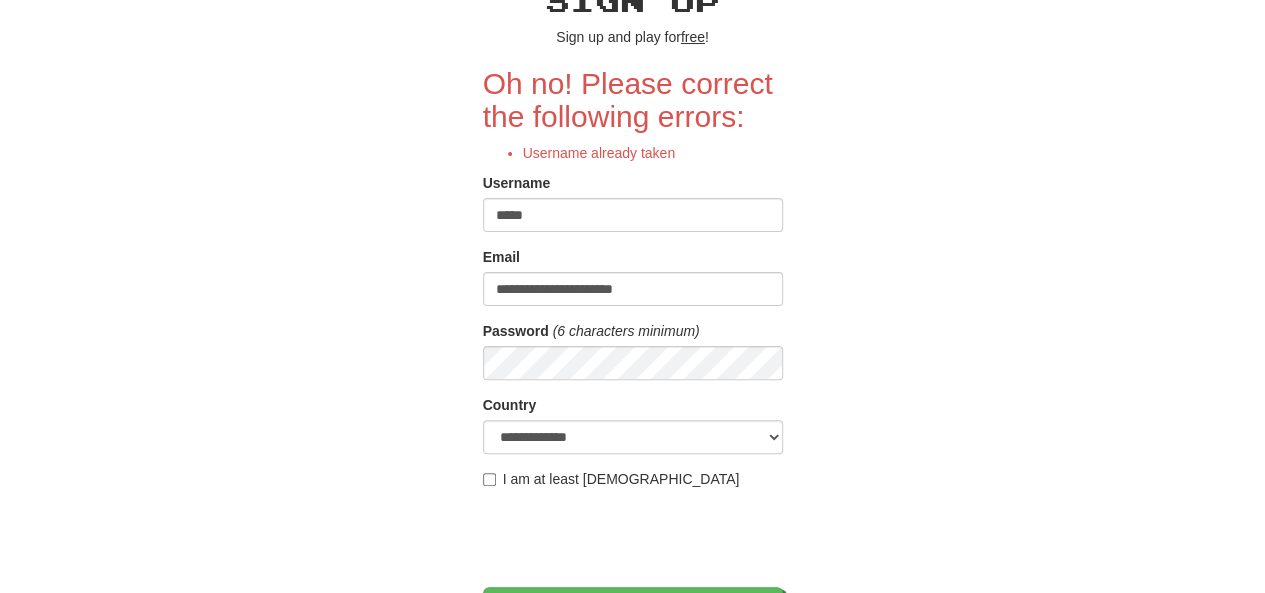 scroll, scrollTop: 106, scrollLeft: 0, axis: vertical 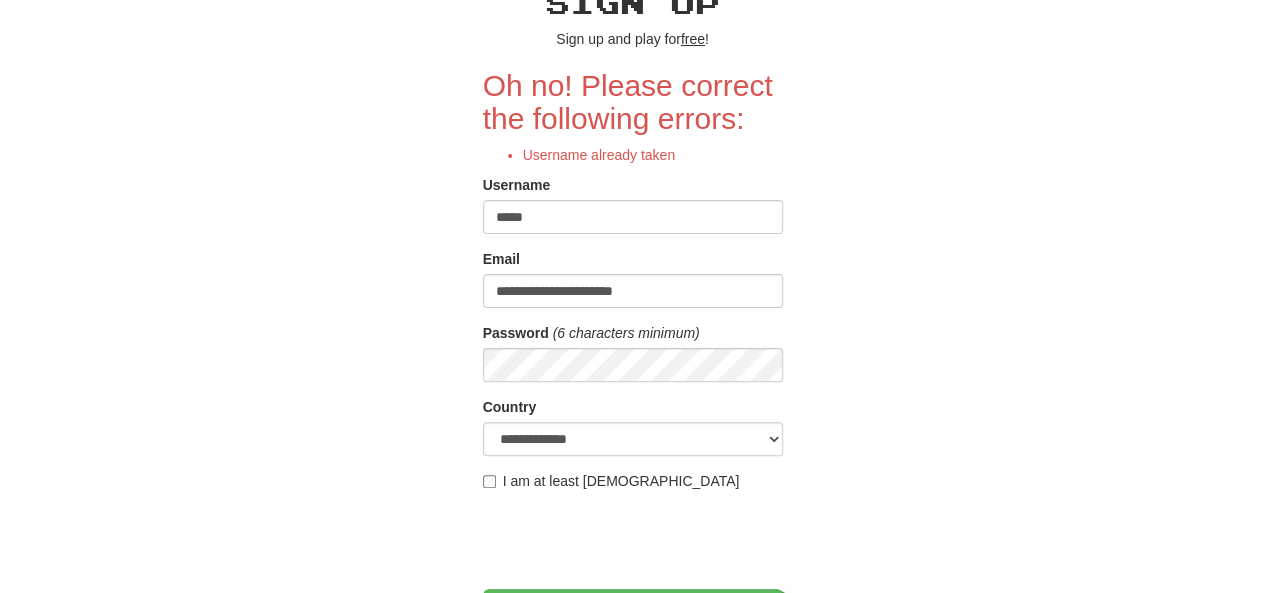 click on "*****" at bounding box center [633, 217] 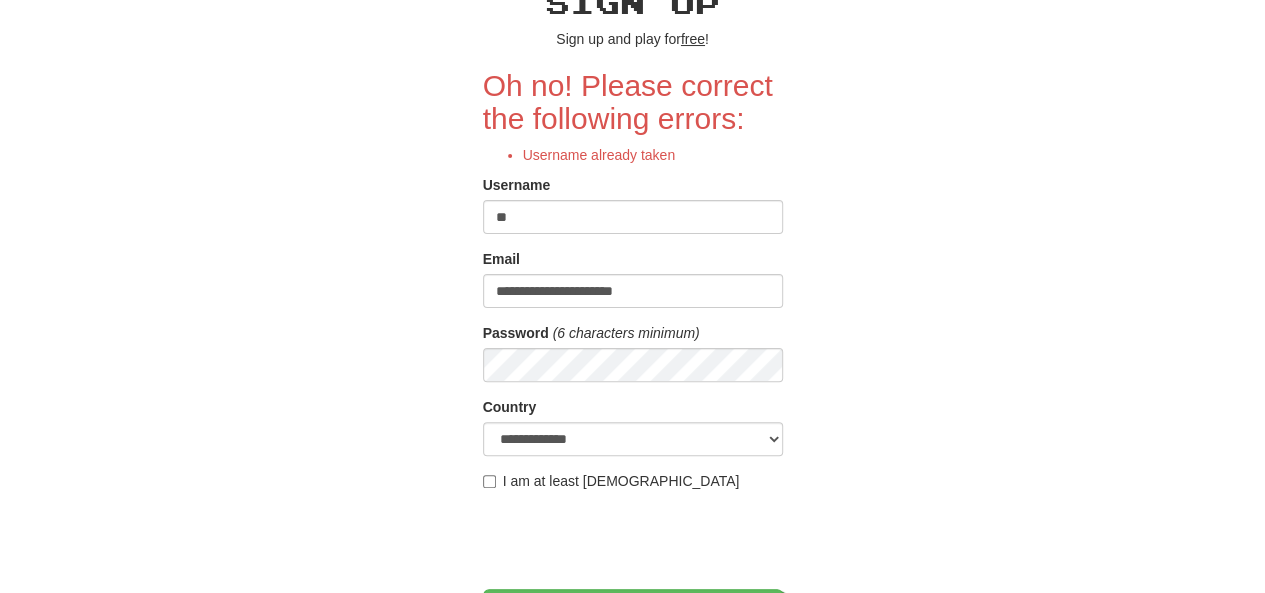 type on "*" 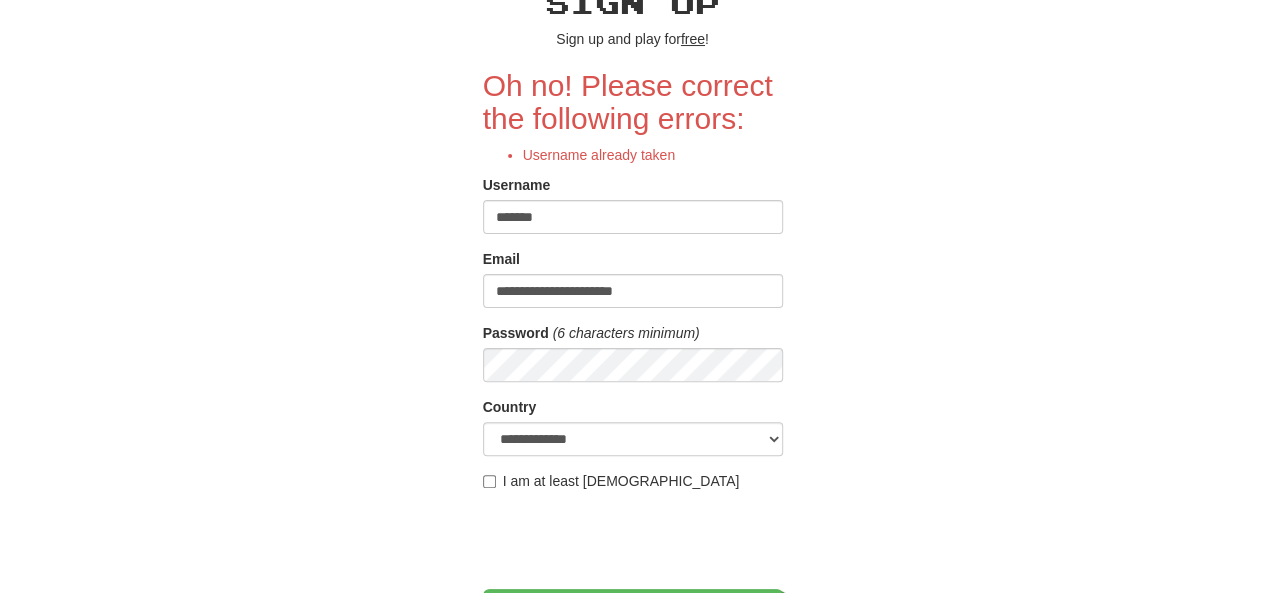type on "******" 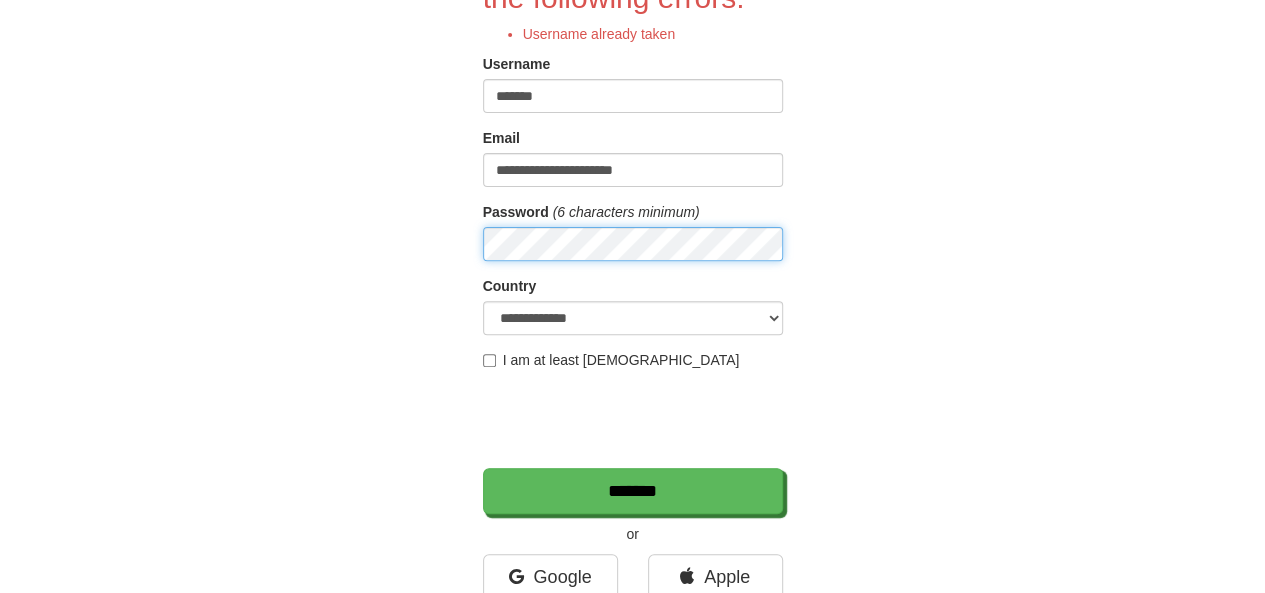 scroll, scrollTop: 276, scrollLeft: 0, axis: vertical 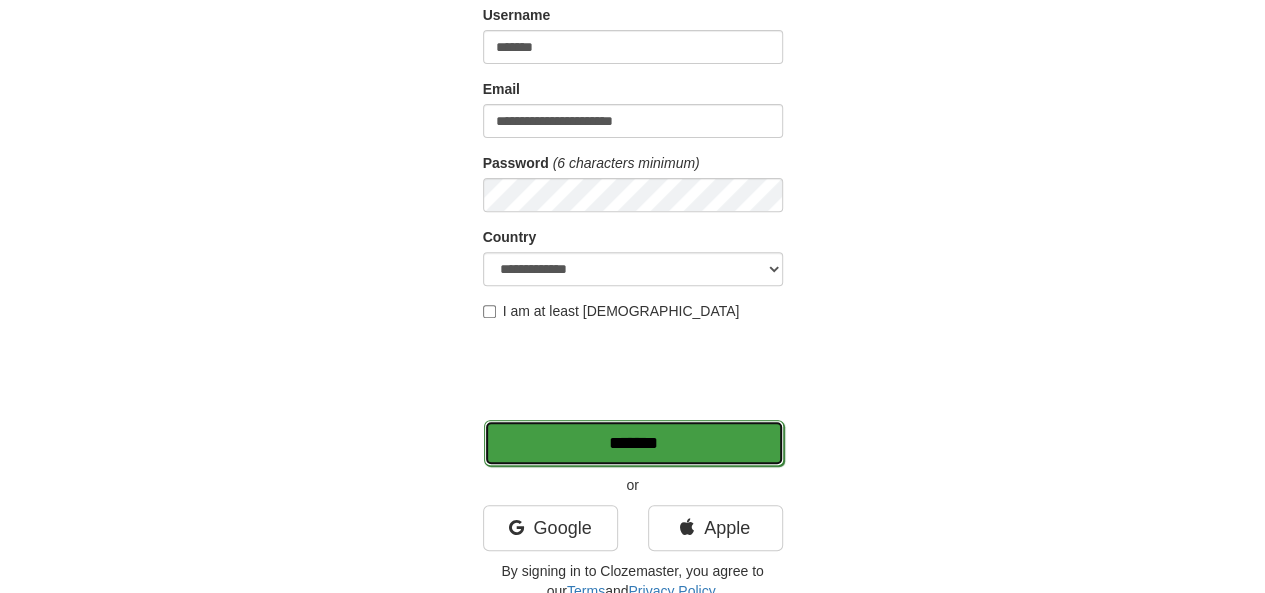 click on "*******" at bounding box center (634, 443) 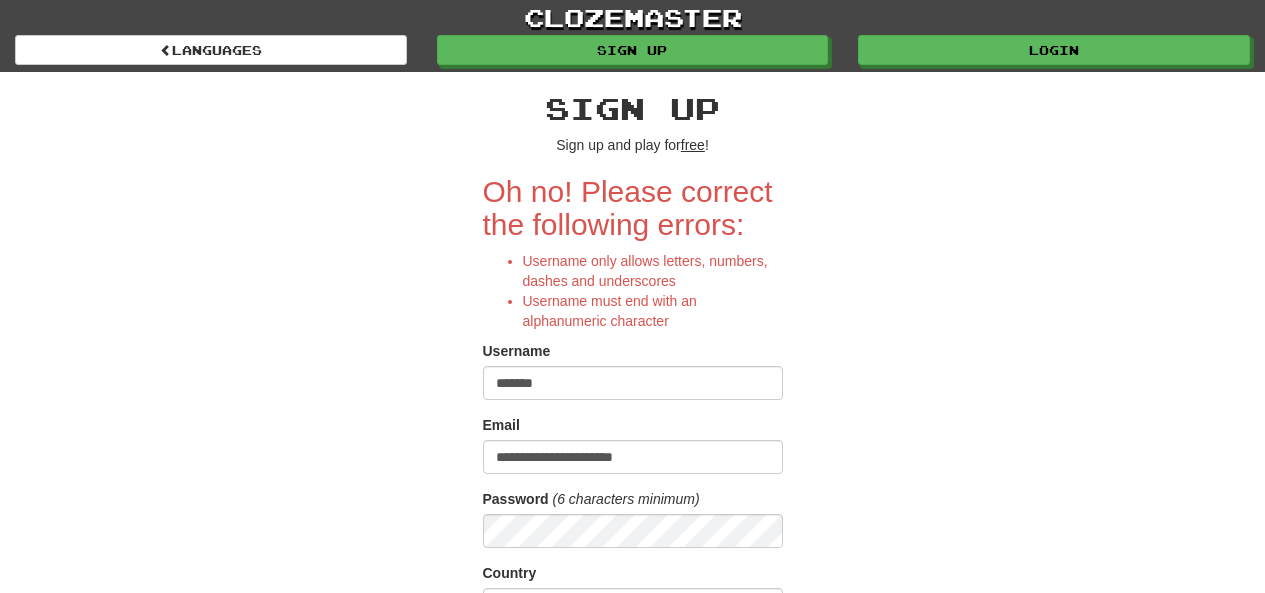 scroll, scrollTop: 0, scrollLeft: 0, axis: both 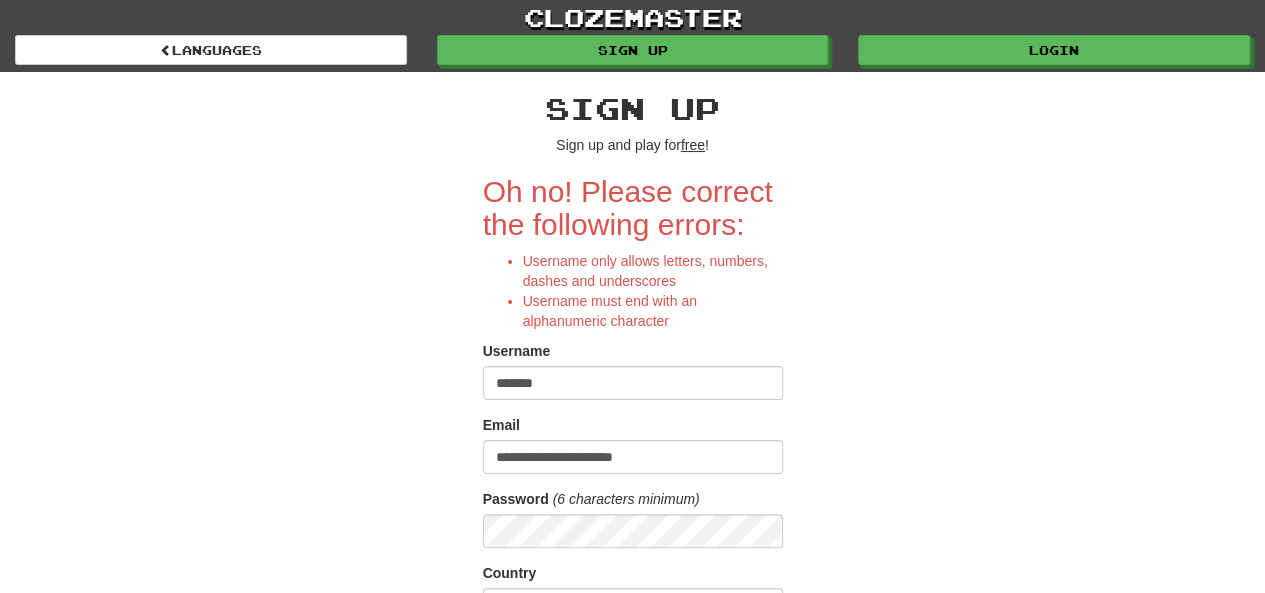 click on "******" at bounding box center (633, 383) 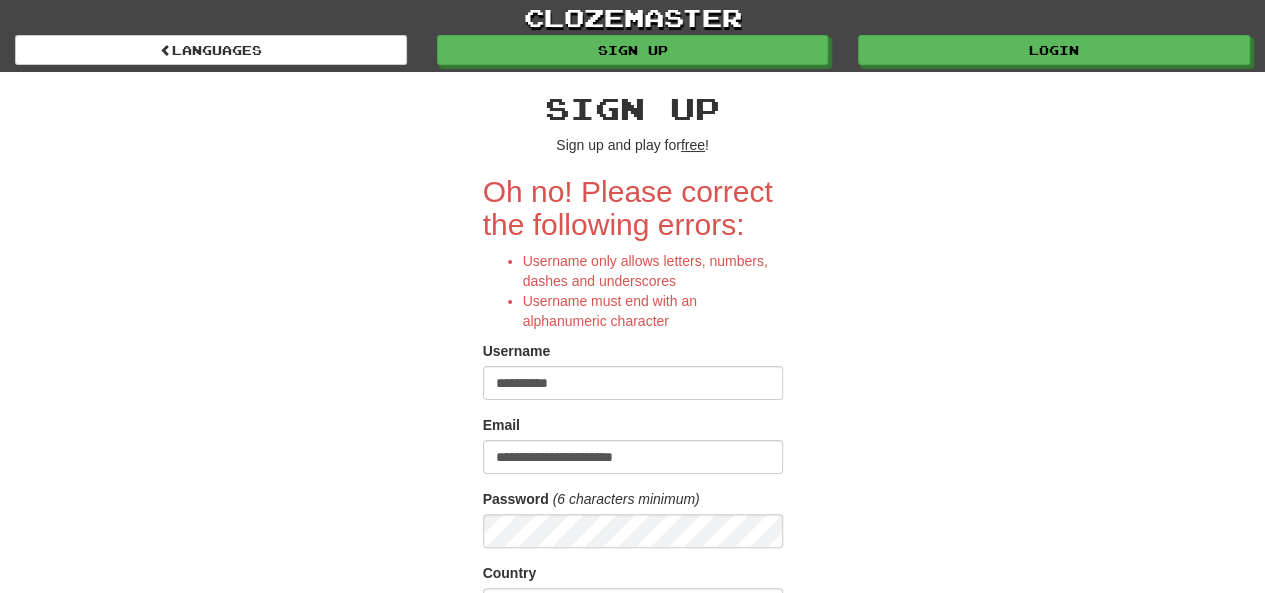 type on "**********" 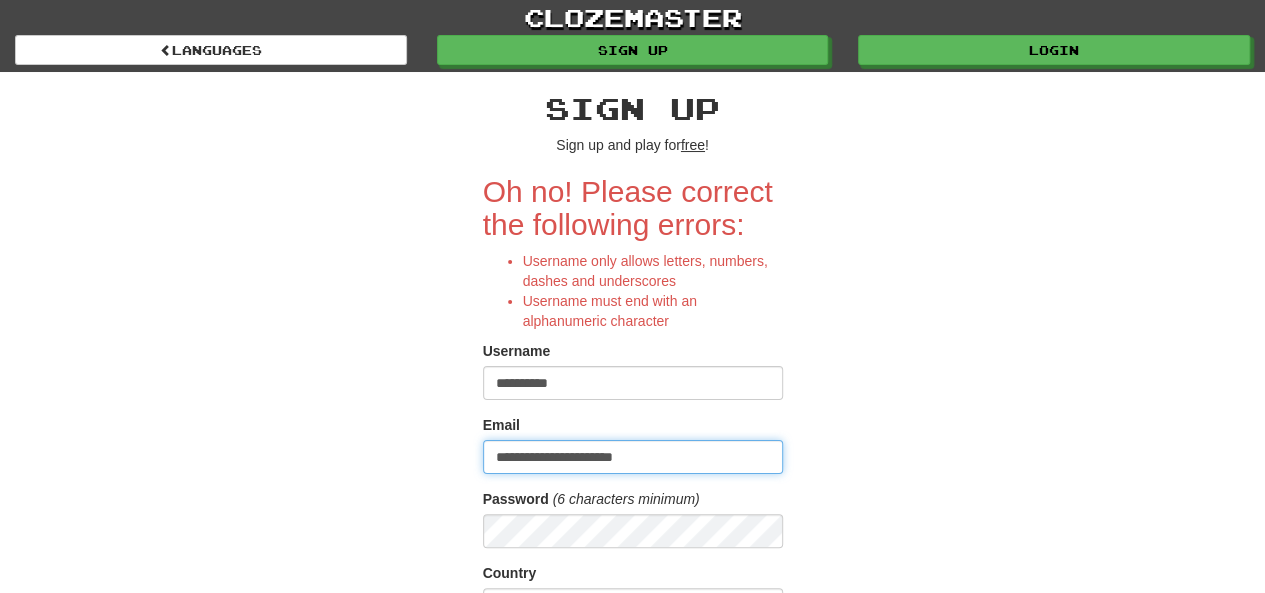 click on "**********" at bounding box center (633, 457) 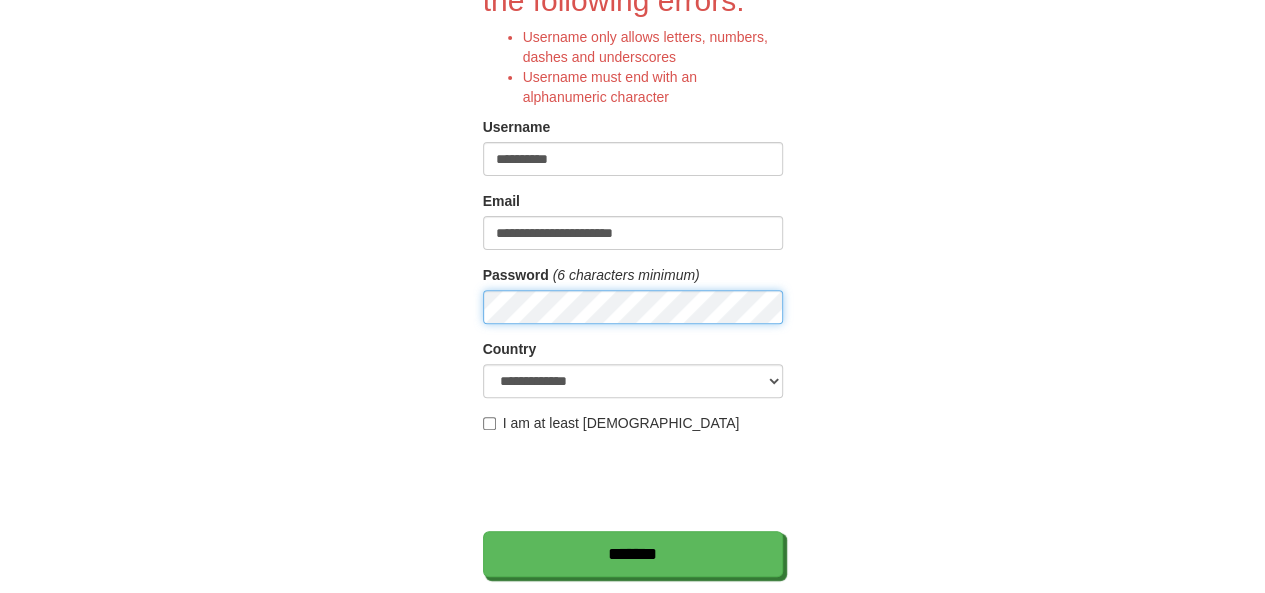 scroll, scrollTop: 226, scrollLeft: 0, axis: vertical 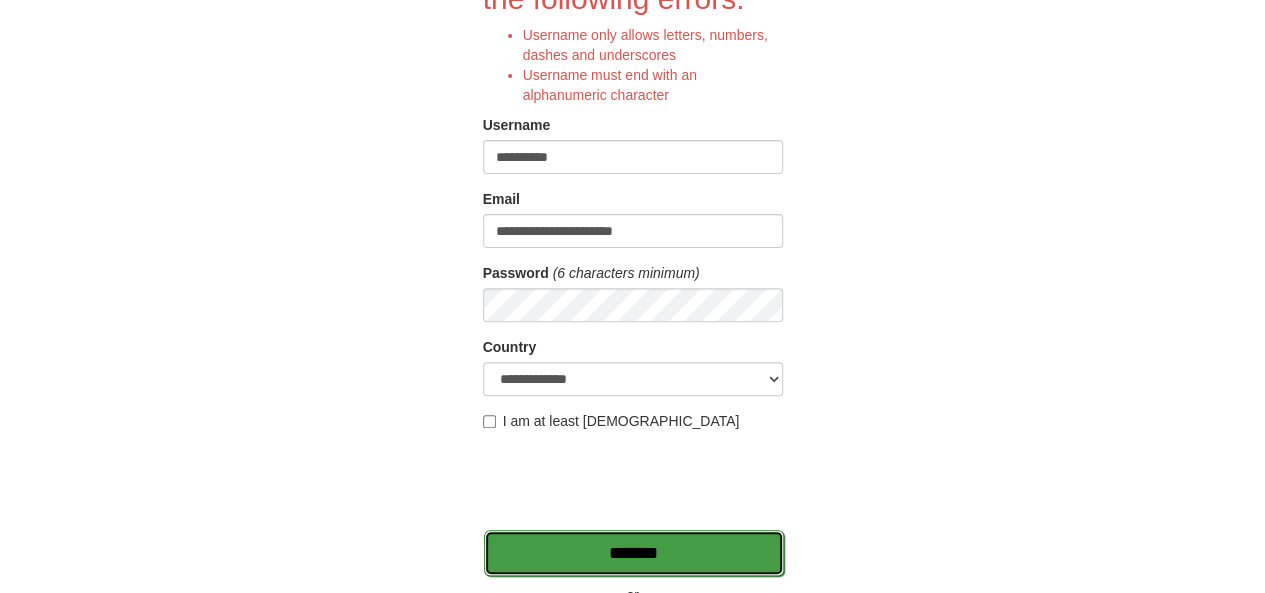 click on "*******" at bounding box center [634, 553] 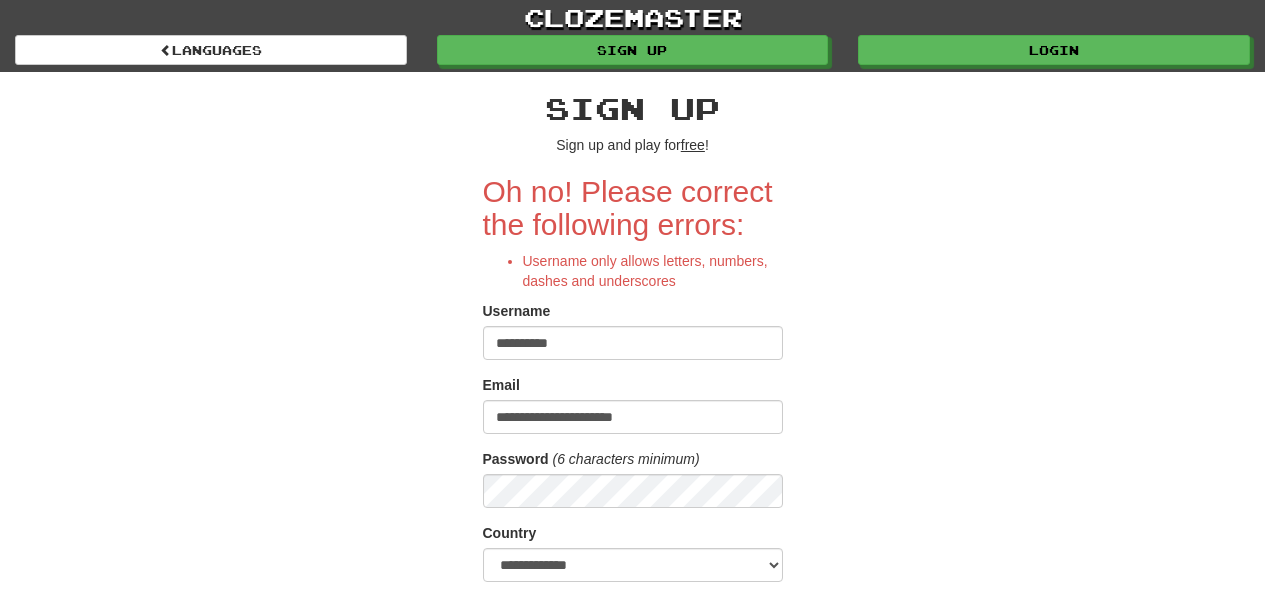 scroll, scrollTop: 0, scrollLeft: 0, axis: both 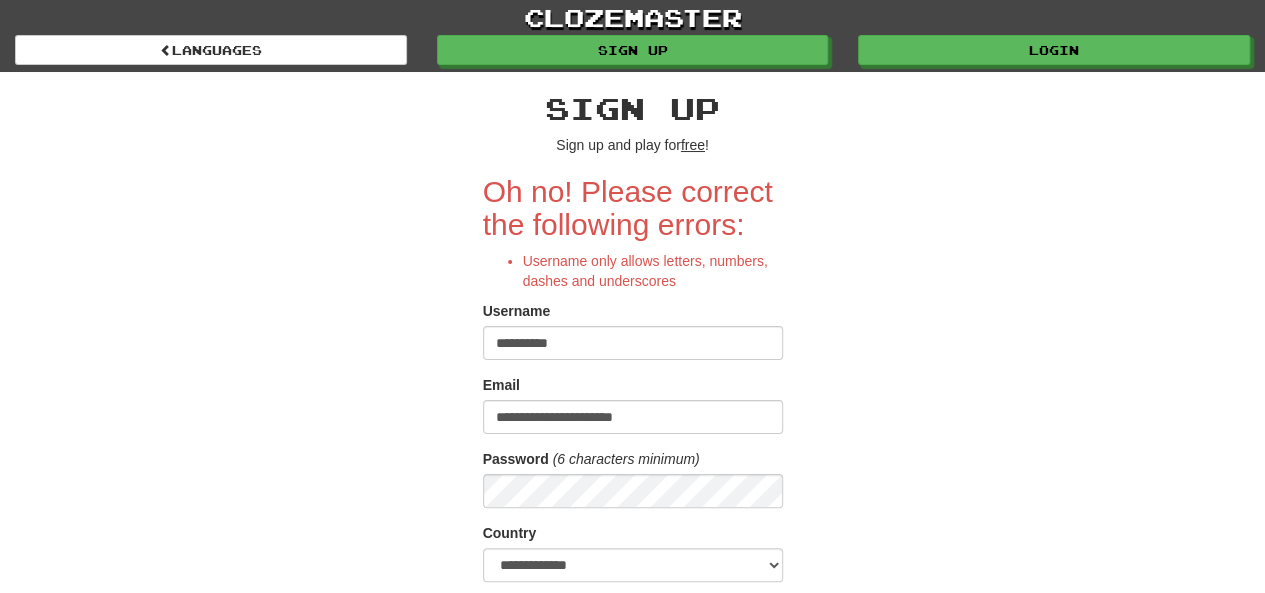 click on "**********" at bounding box center (633, 343) 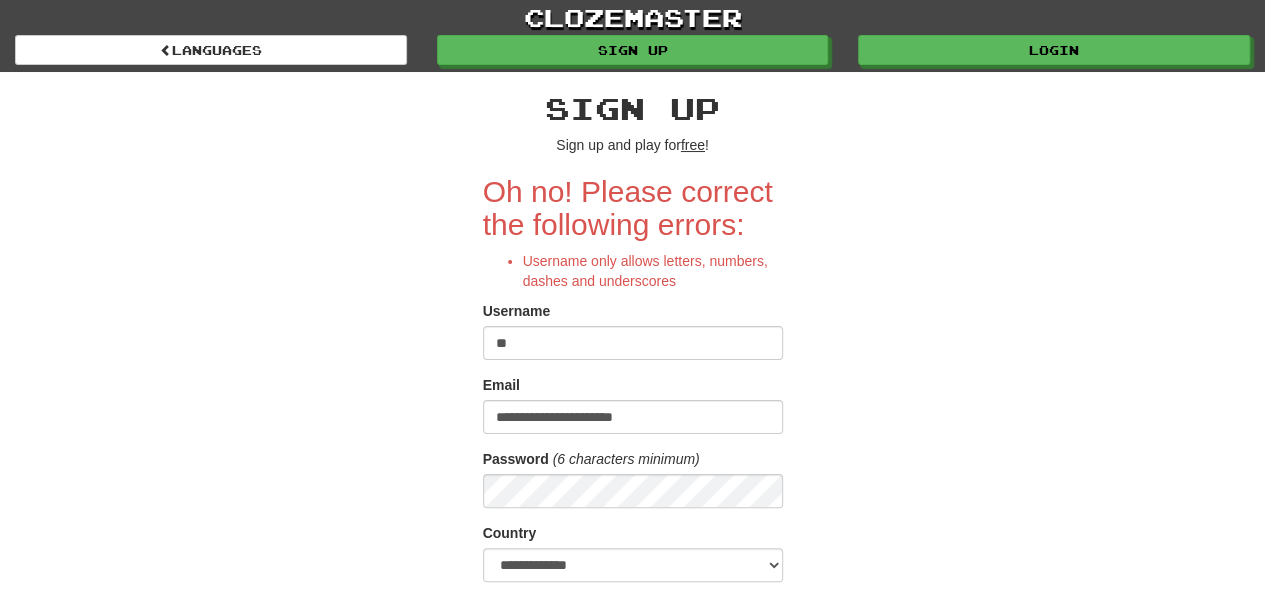 type on "*" 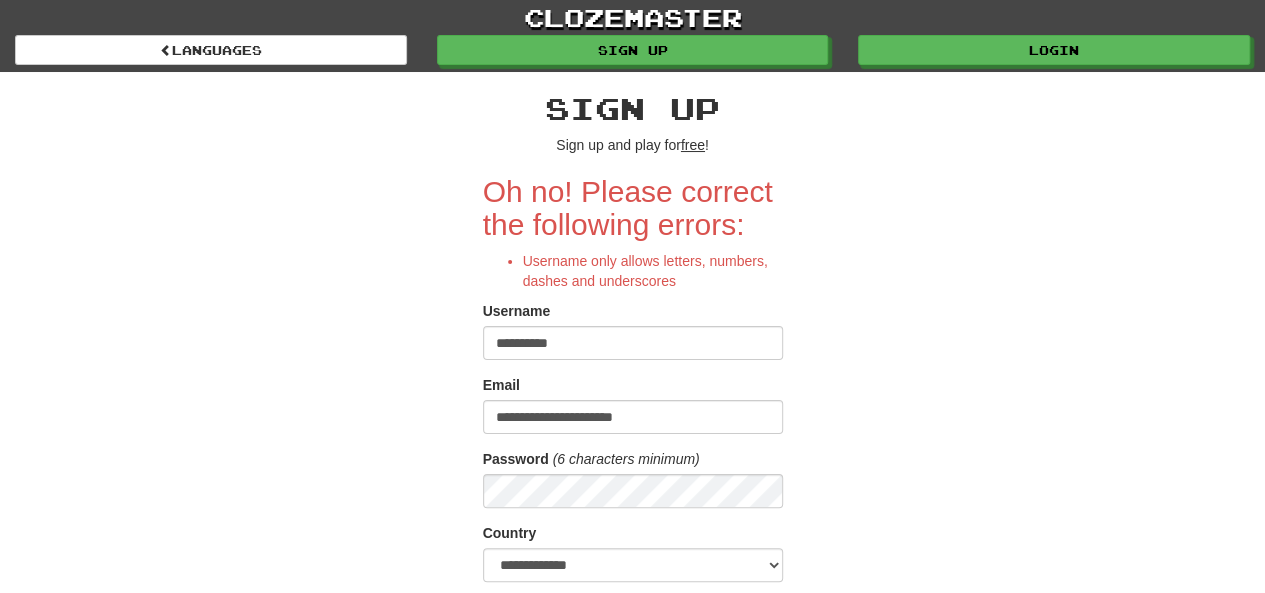 type on "**********" 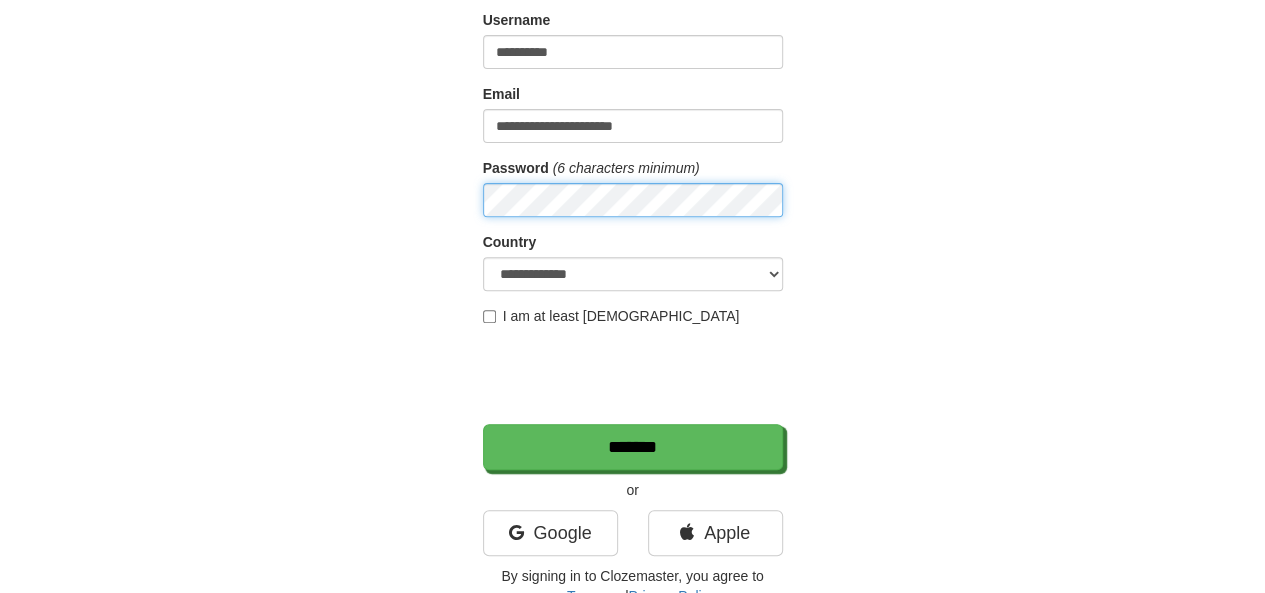 scroll, scrollTop: 293, scrollLeft: 0, axis: vertical 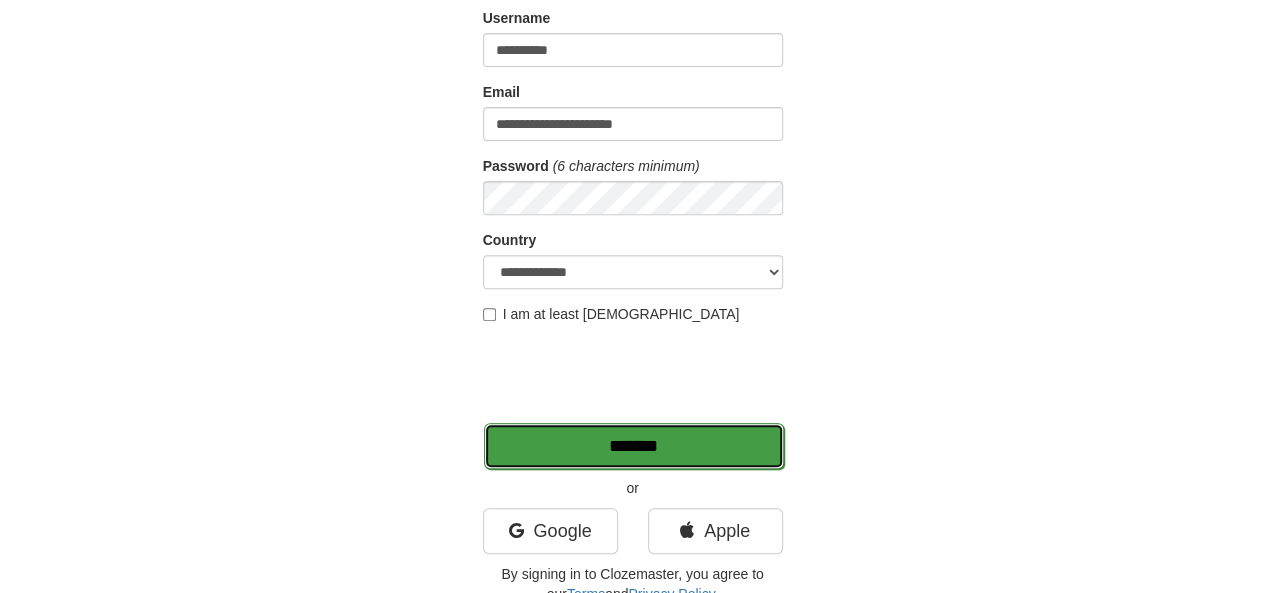 click on "*******" at bounding box center [634, 446] 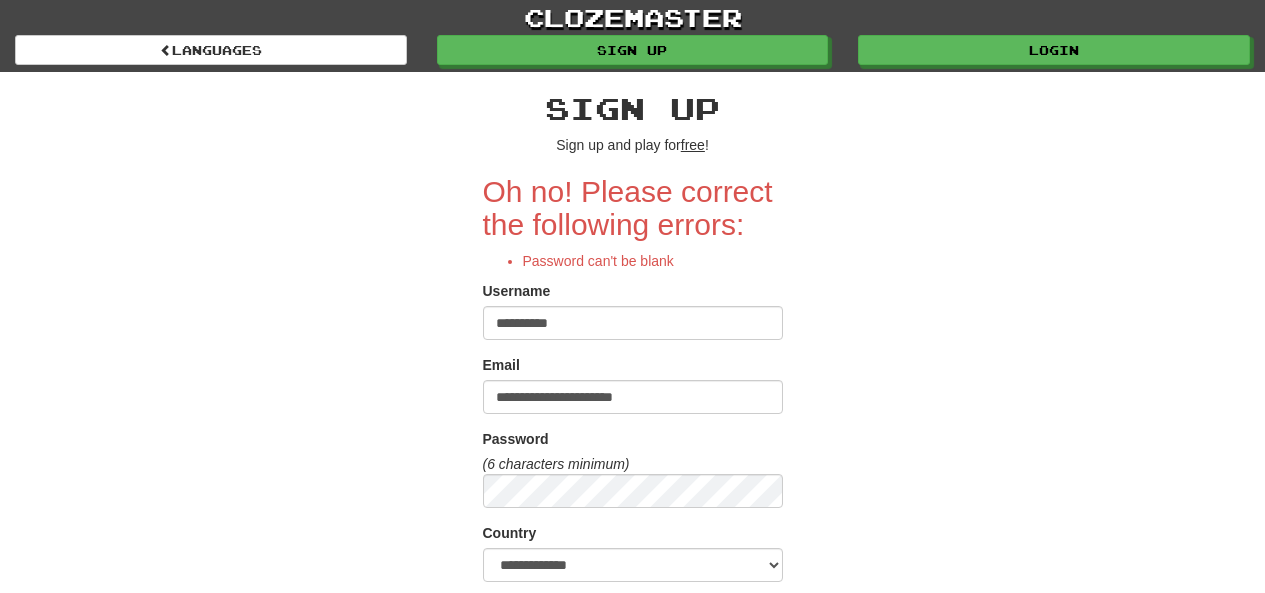 scroll, scrollTop: 0, scrollLeft: 0, axis: both 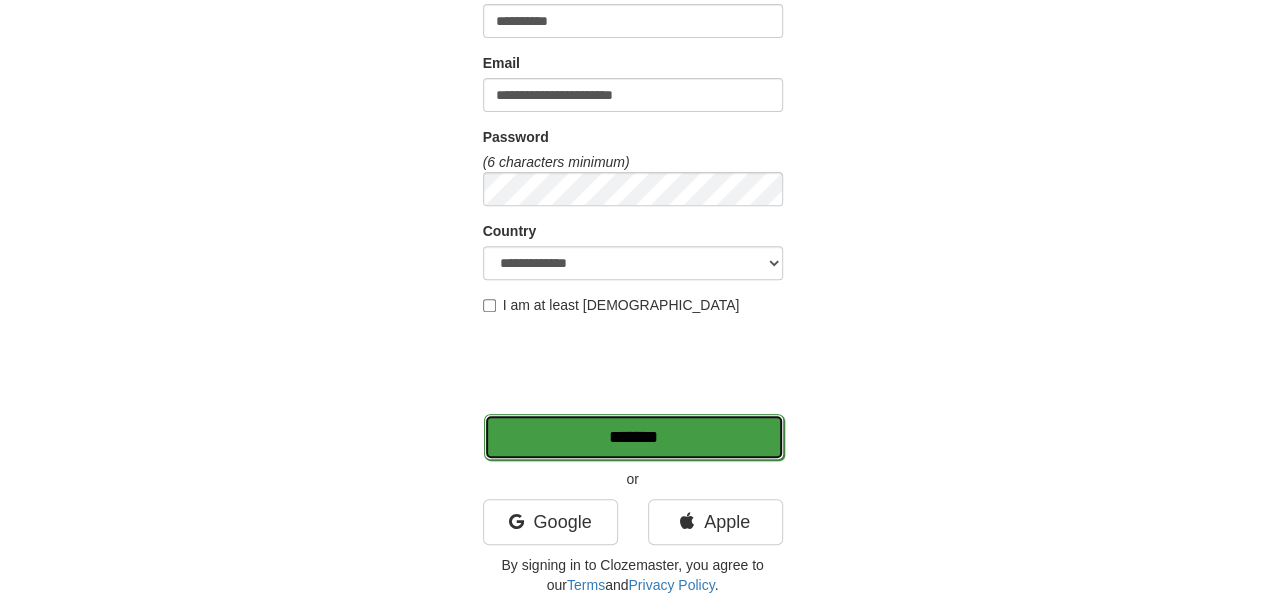 click on "*******" at bounding box center [634, 437] 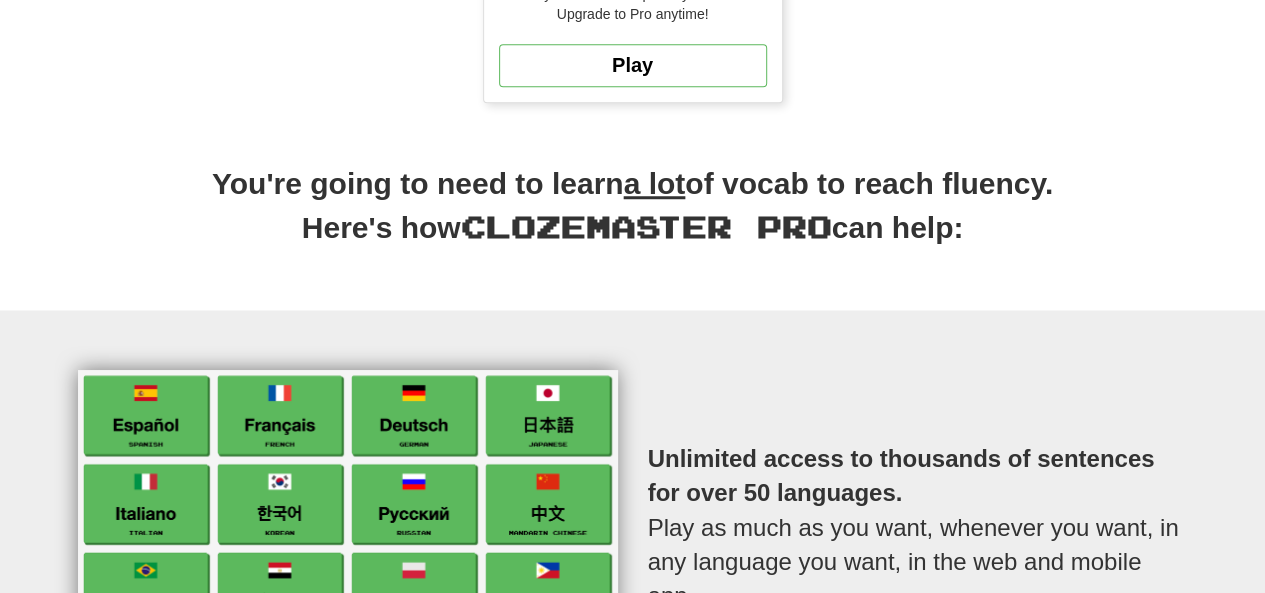 scroll, scrollTop: 722, scrollLeft: 0, axis: vertical 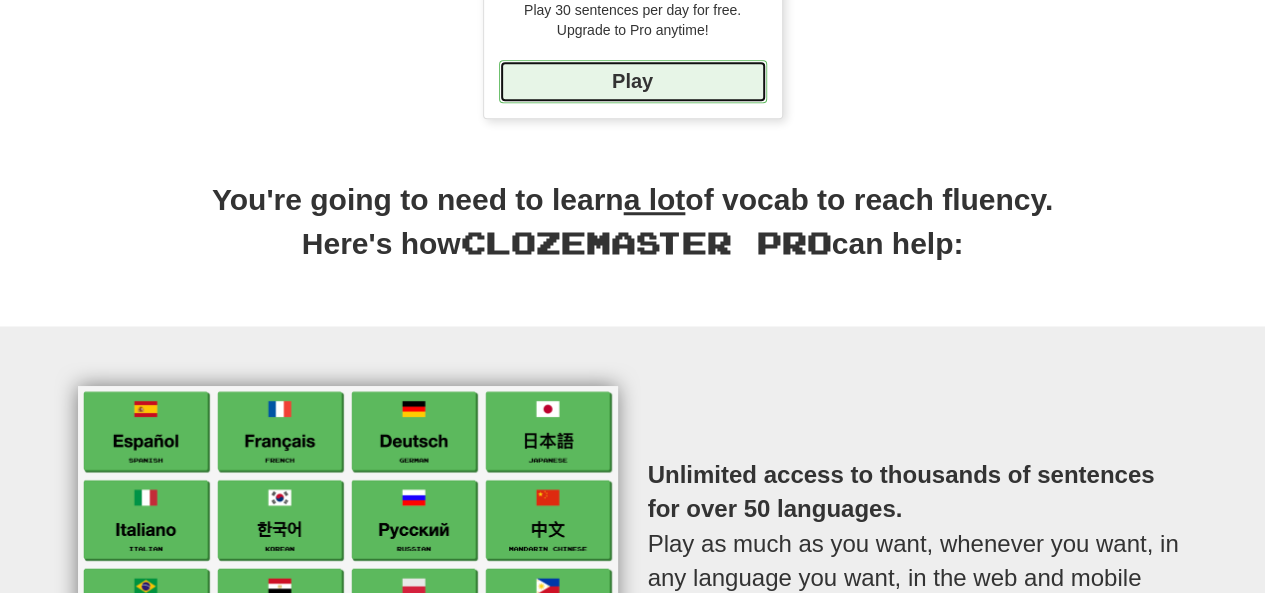 click on "Play" at bounding box center (633, 81) 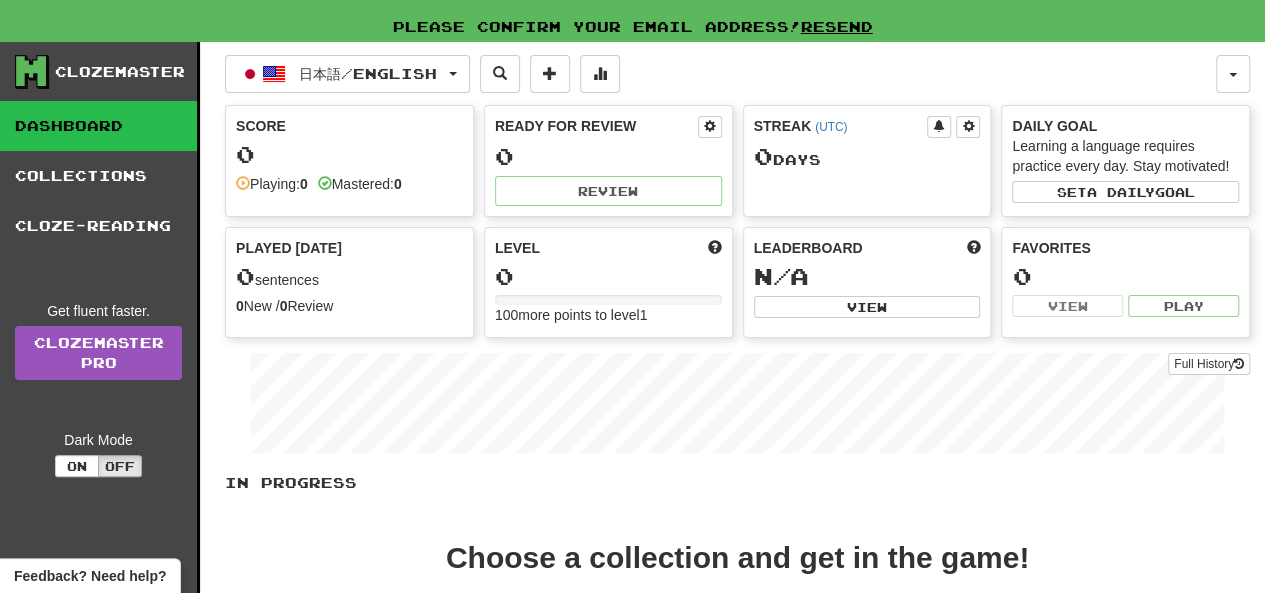 scroll, scrollTop: 0, scrollLeft: 0, axis: both 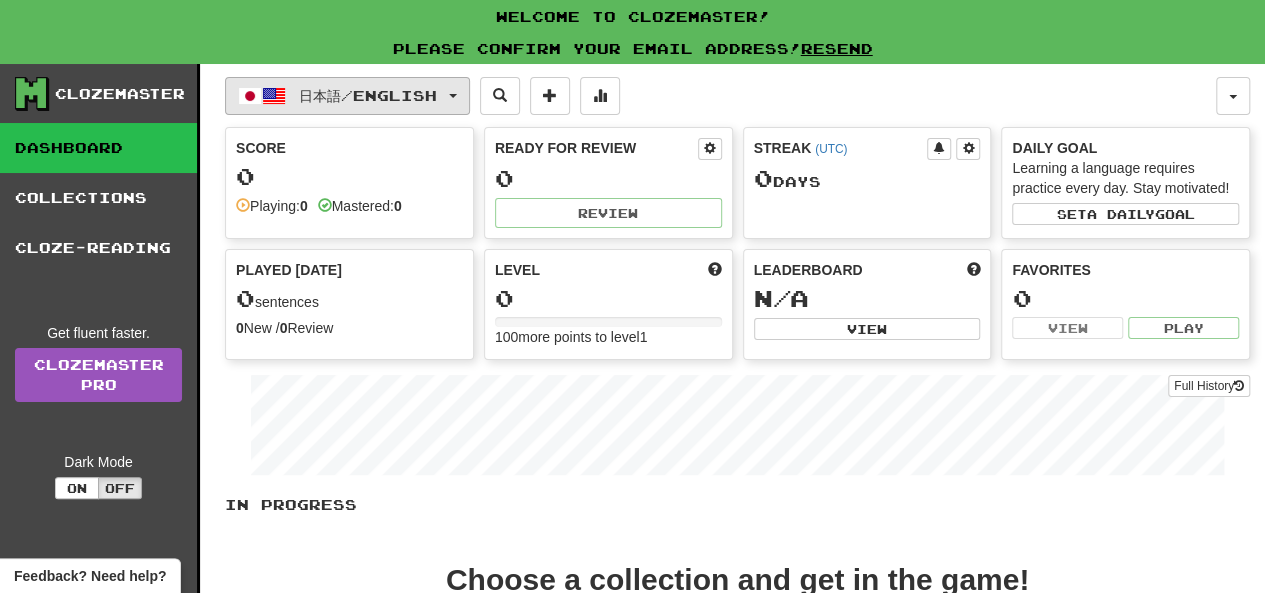 click on "日本語  /  English" at bounding box center (347, 96) 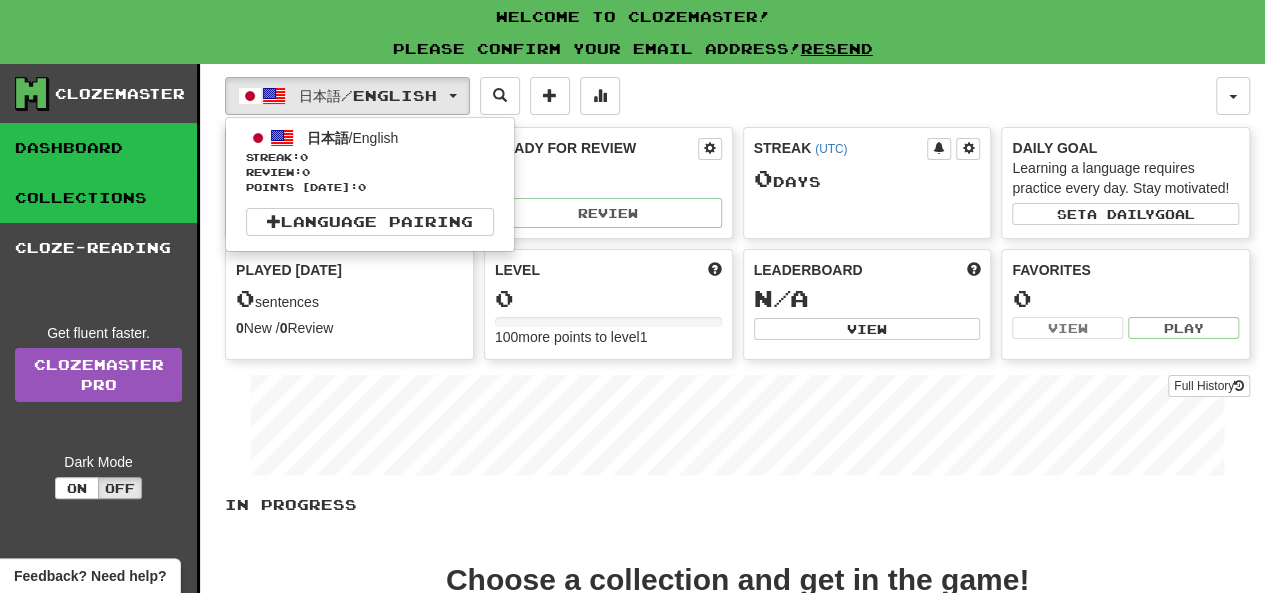 click on "Collections" at bounding box center [98, 198] 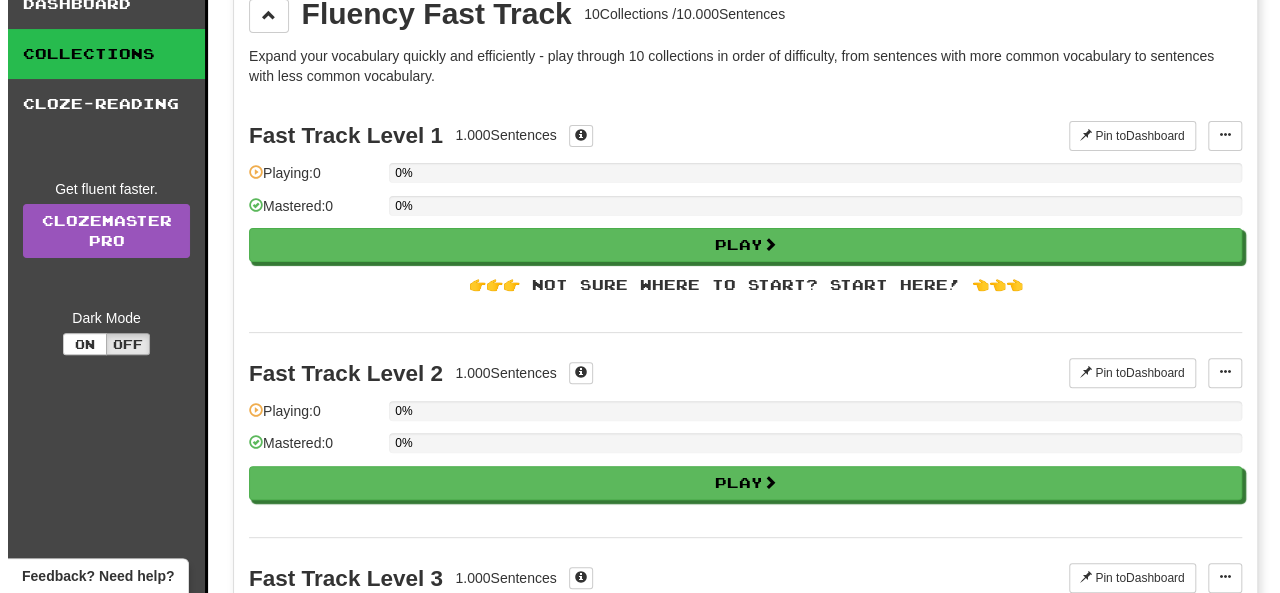 scroll, scrollTop: 100, scrollLeft: 0, axis: vertical 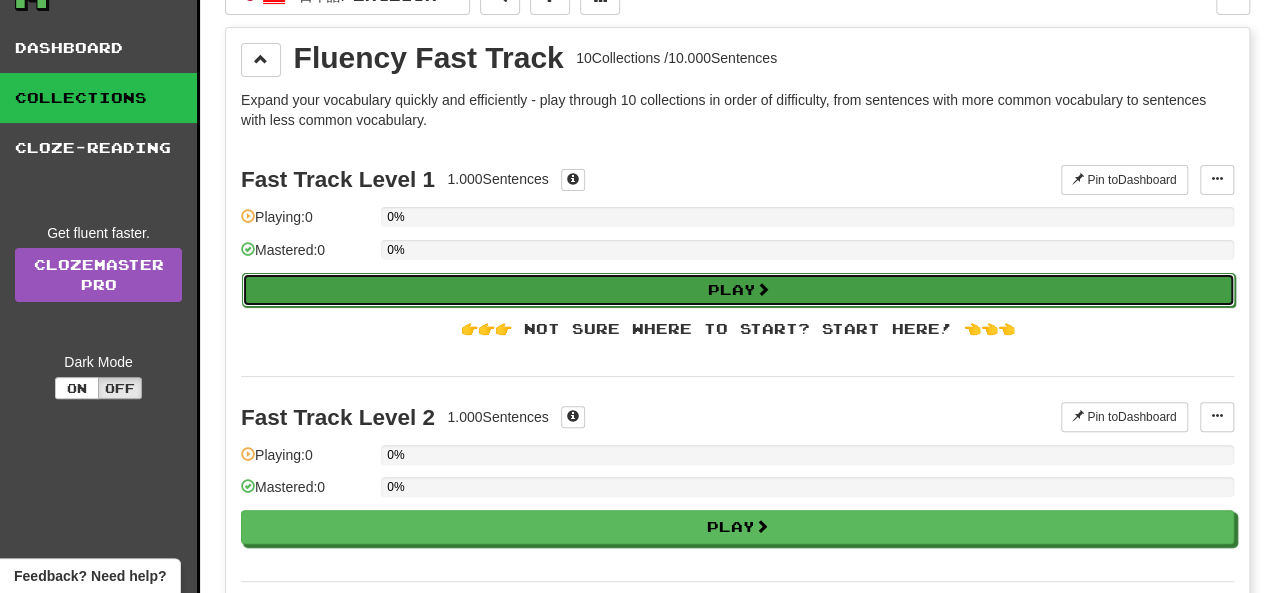 click on "Play" at bounding box center (738, 290) 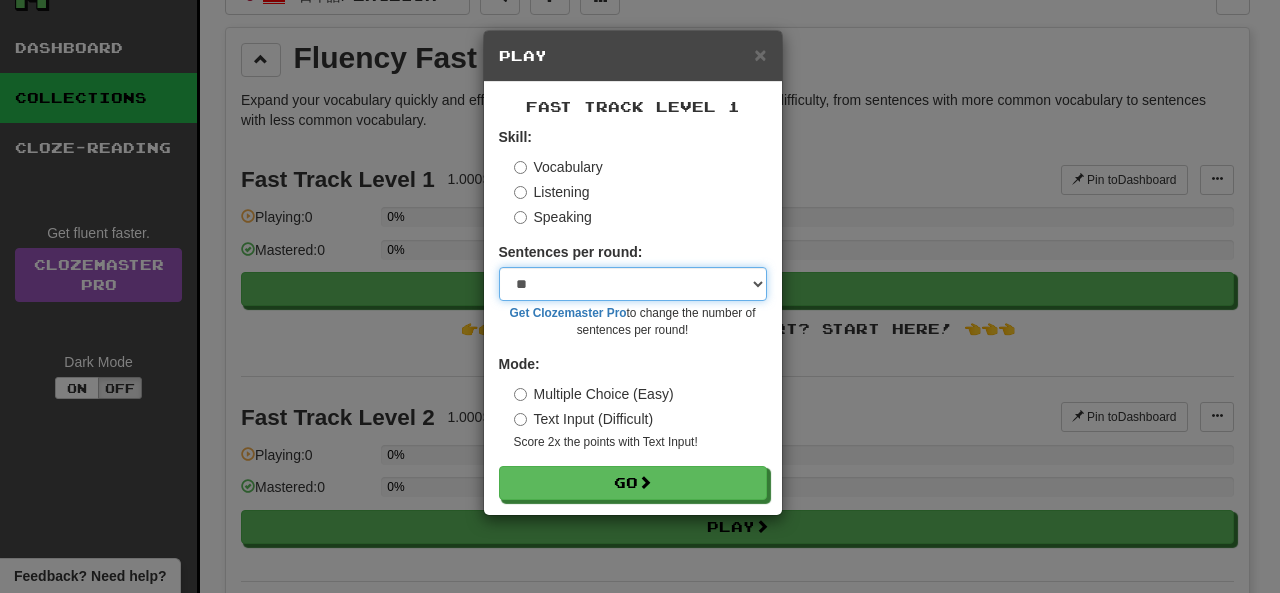 click on "* ** ** ** ** ** *** ********" at bounding box center (633, 284) 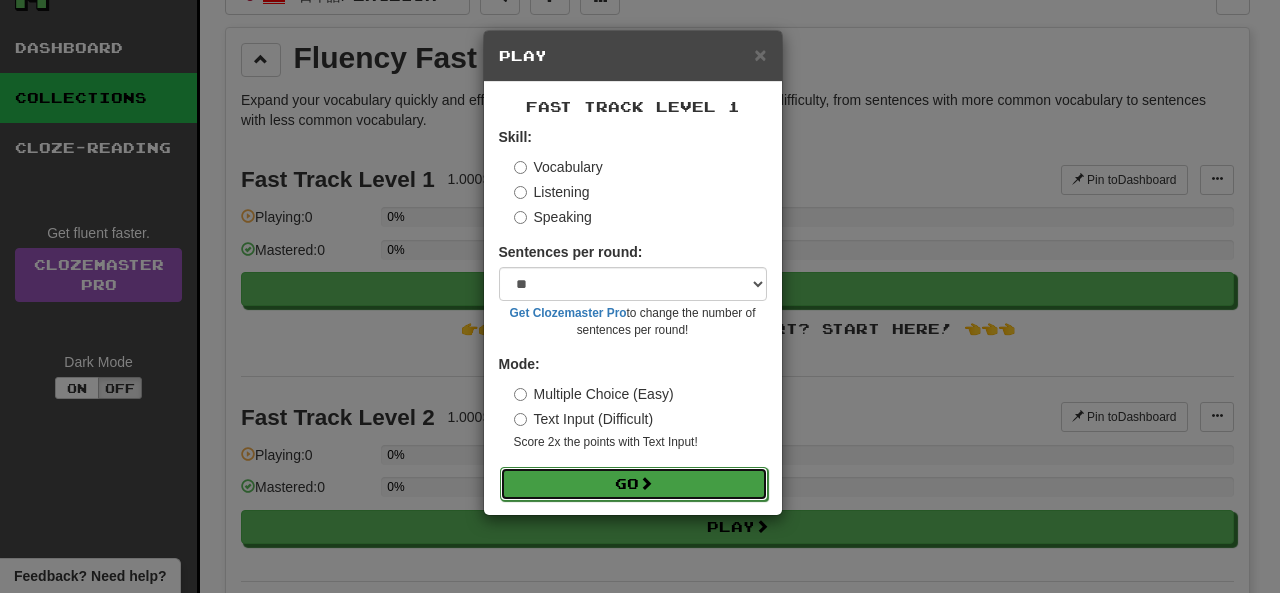 click on "Go" at bounding box center [634, 484] 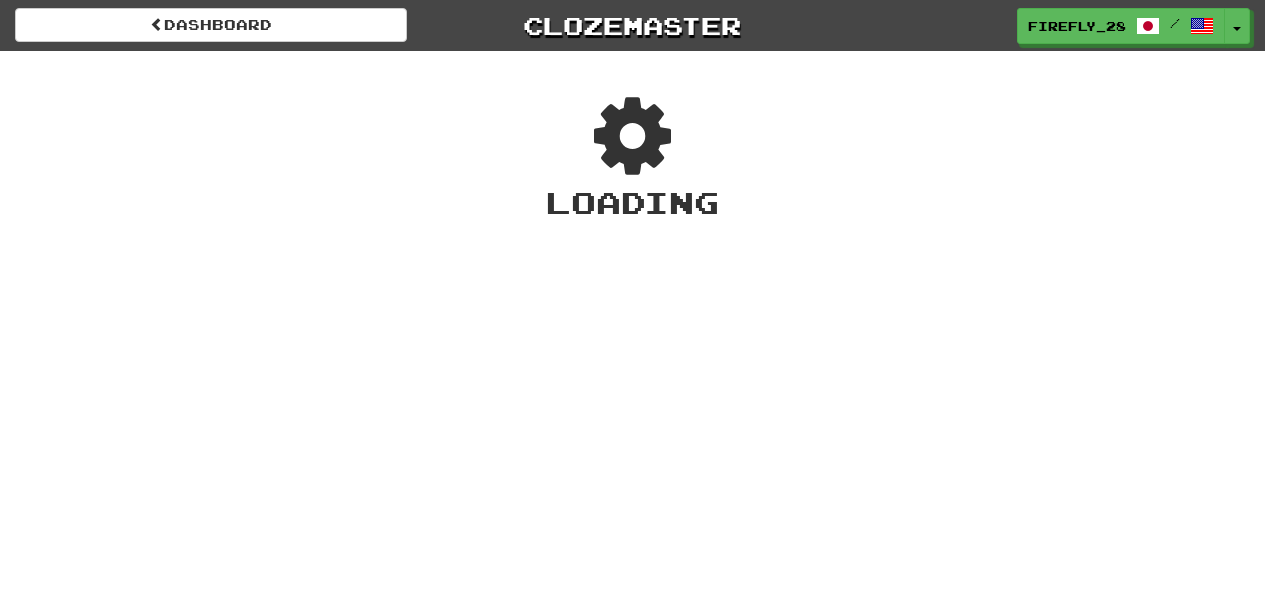 scroll, scrollTop: 0, scrollLeft: 0, axis: both 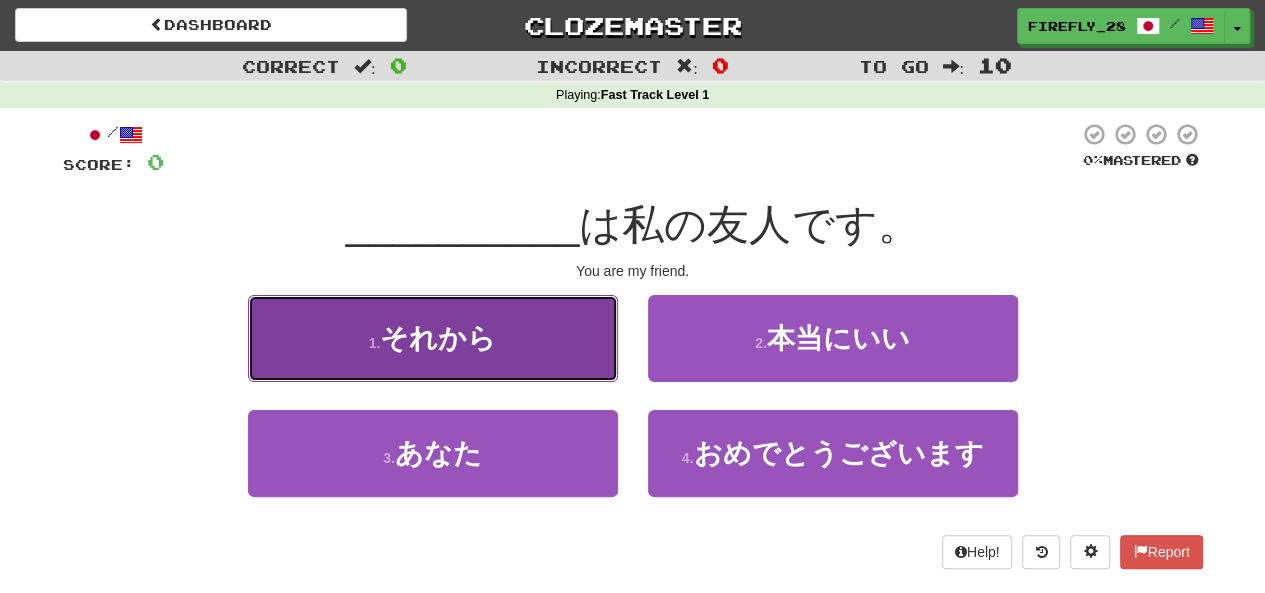 click on "1 .  それから" at bounding box center (433, 338) 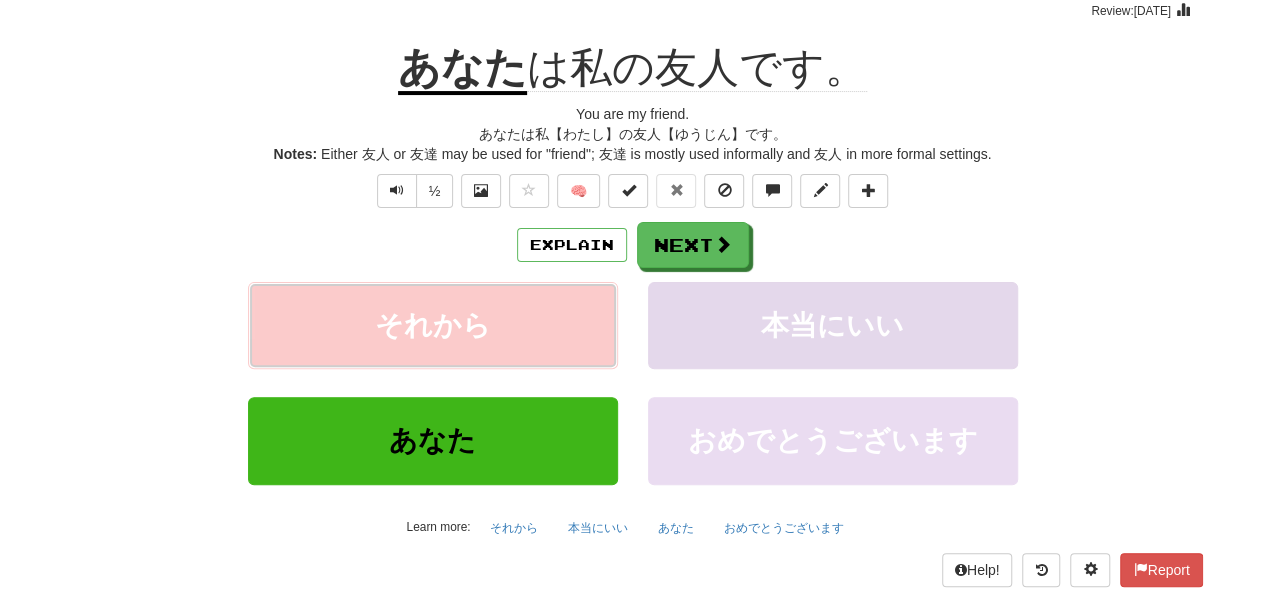 scroll, scrollTop: 200, scrollLeft: 0, axis: vertical 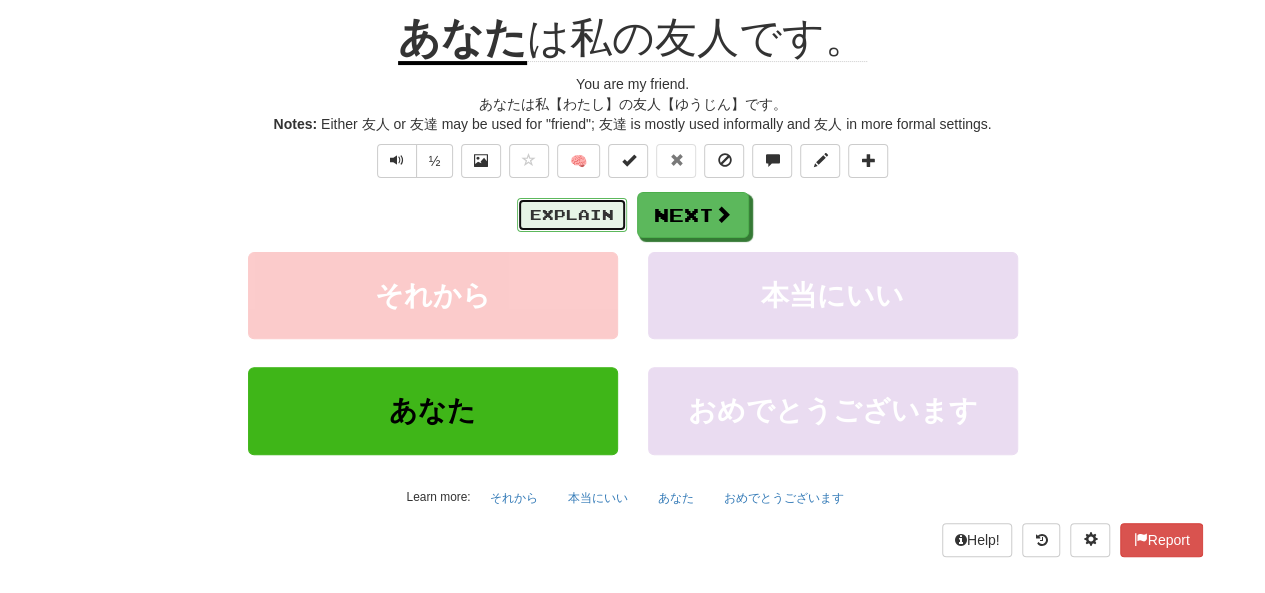 click on "Explain" at bounding box center (572, 215) 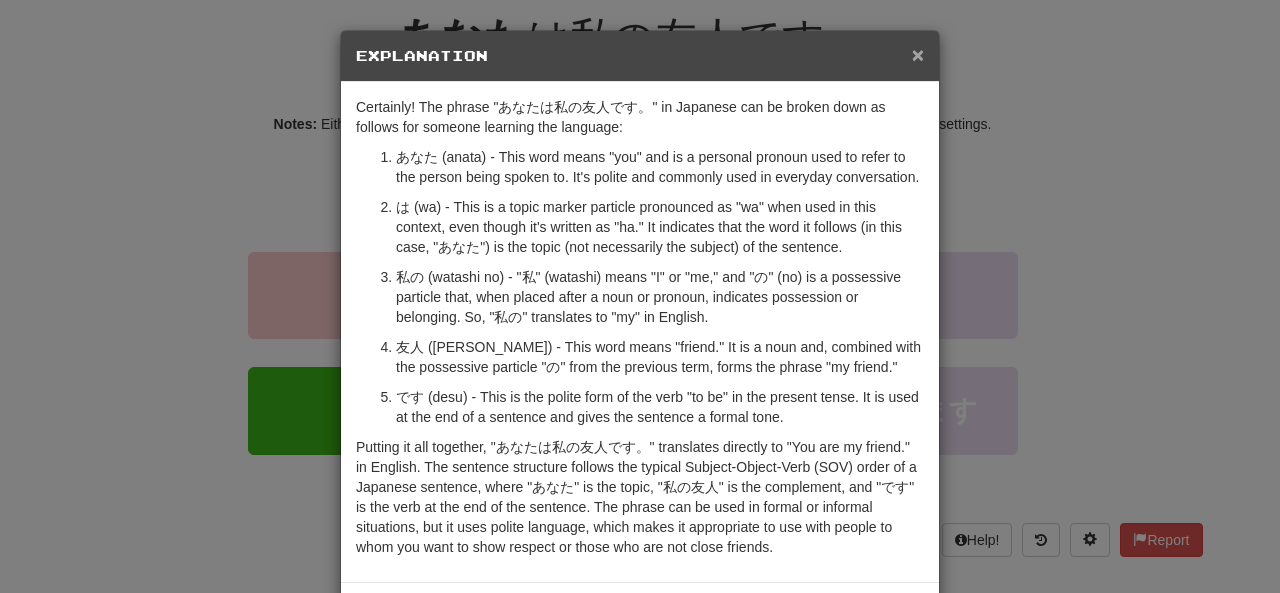 click on "×" at bounding box center (918, 54) 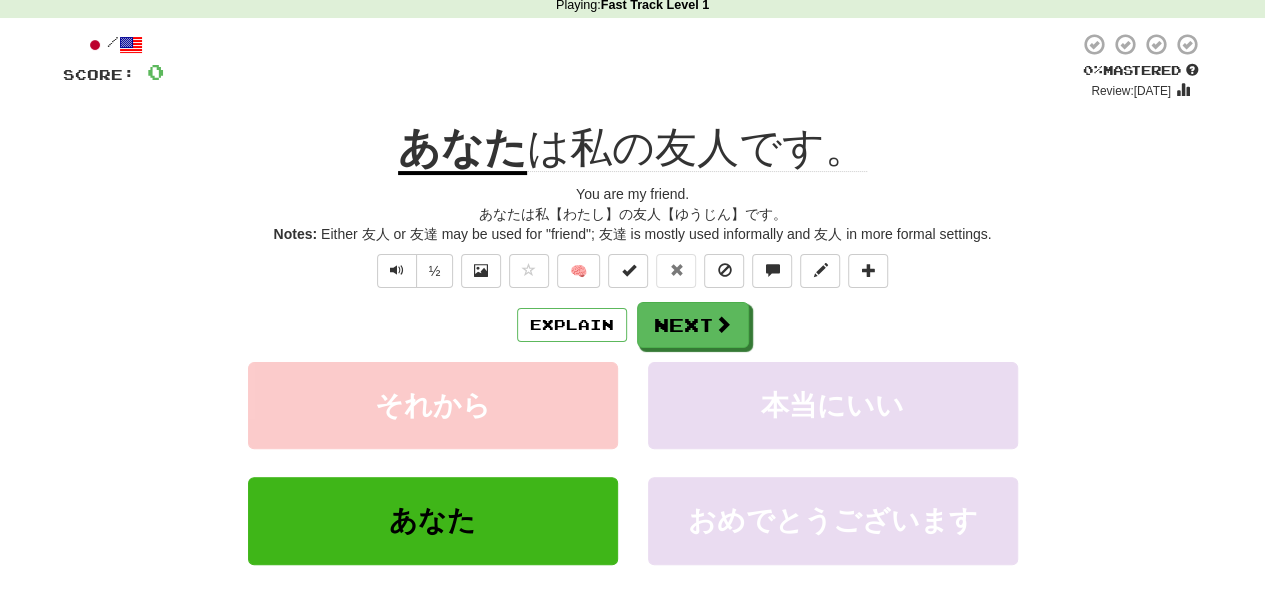 scroll, scrollTop: 0, scrollLeft: 0, axis: both 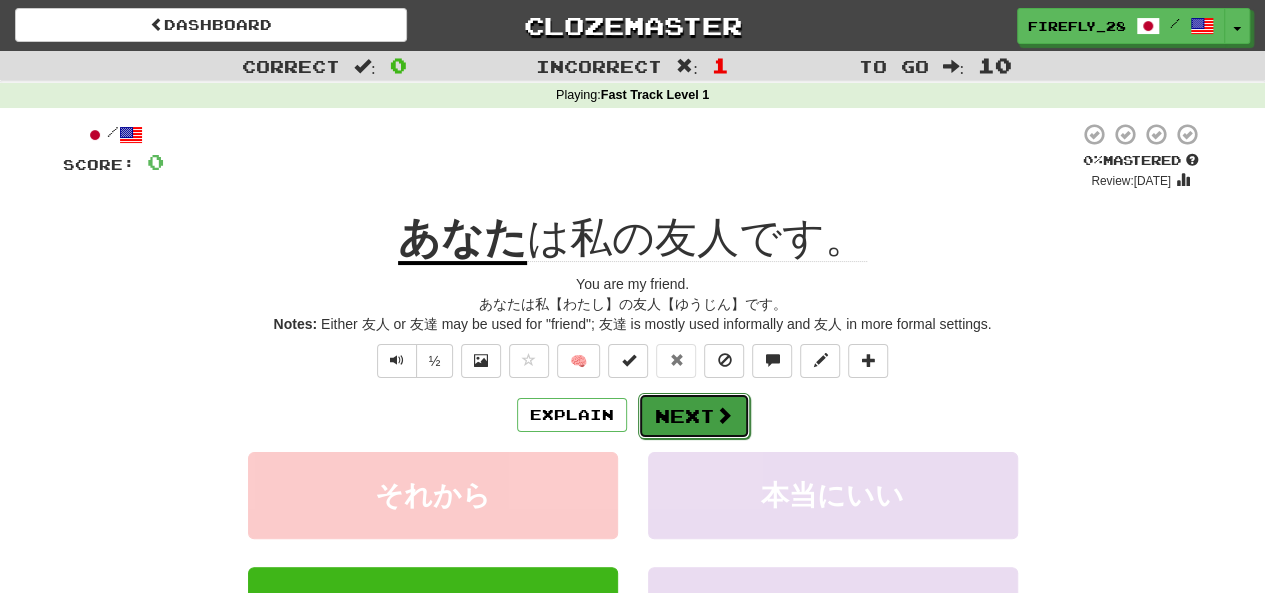click on "Next" at bounding box center [694, 416] 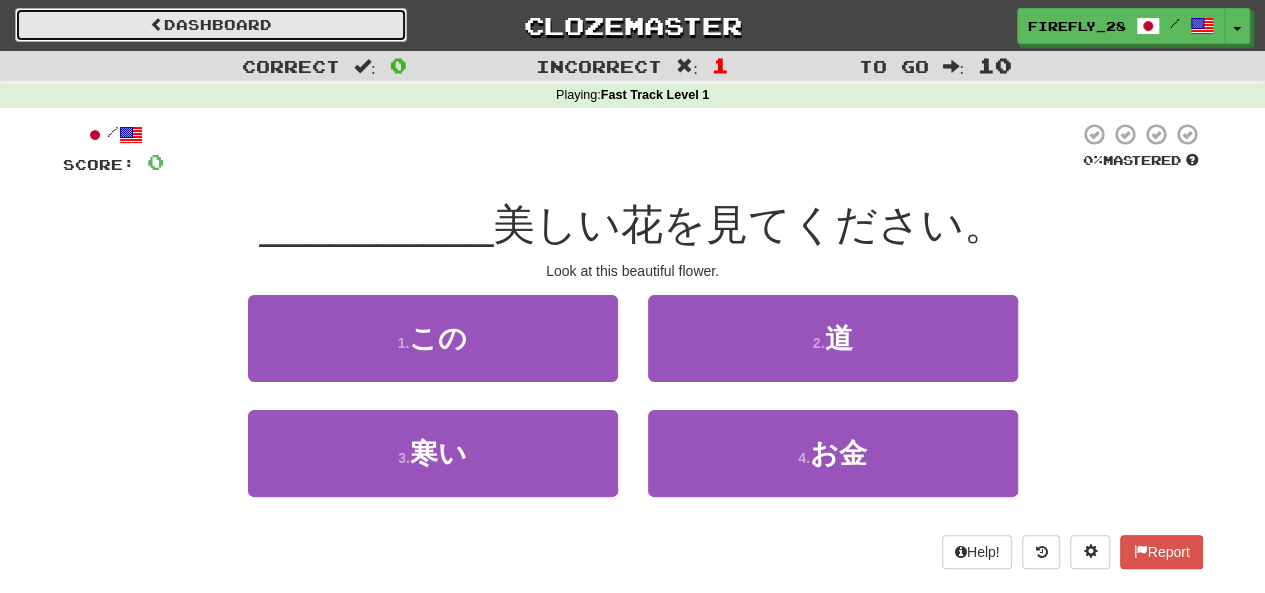 click on "Dashboard" at bounding box center [211, 25] 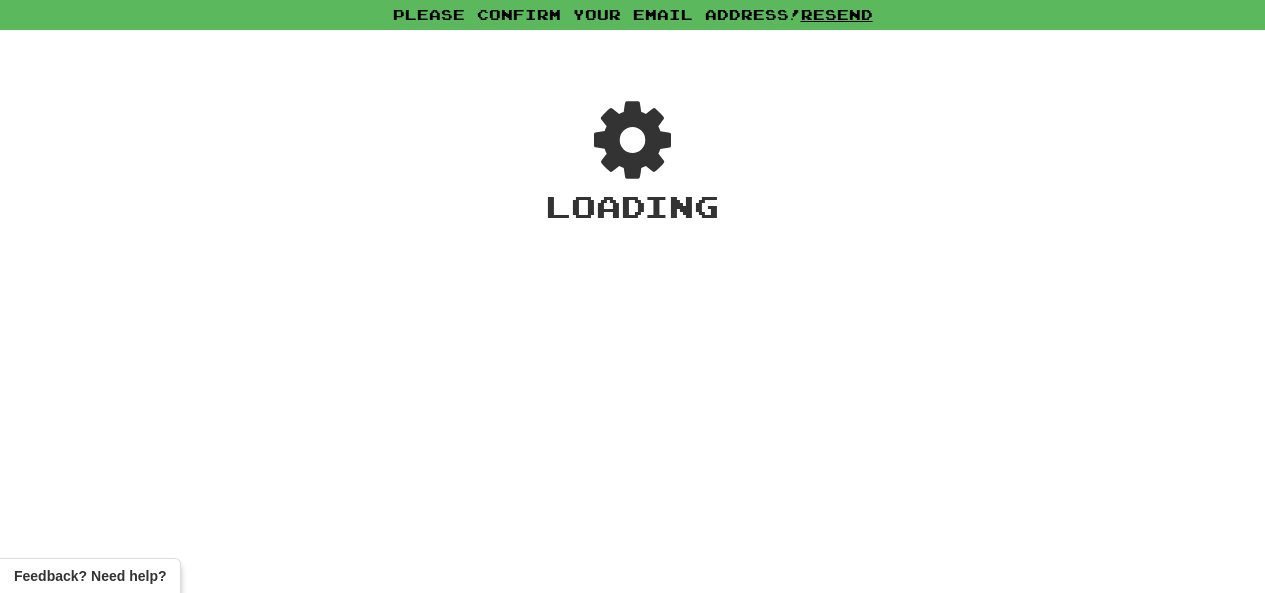 scroll, scrollTop: 0, scrollLeft: 0, axis: both 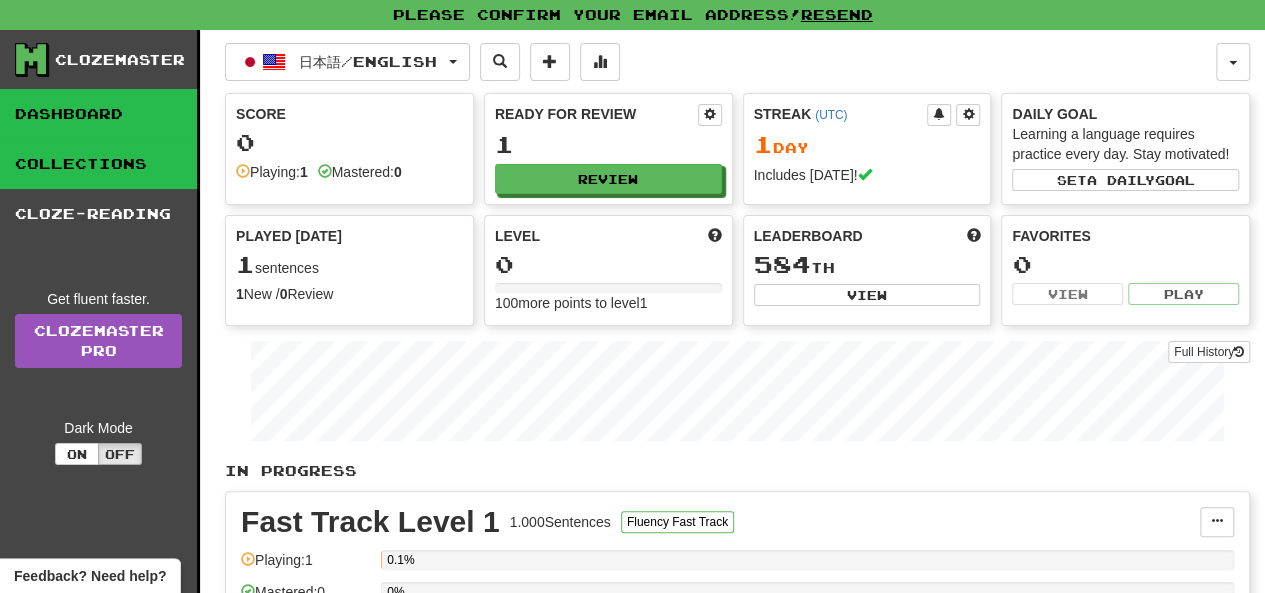 click on "Collections" at bounding box center (98, 164) 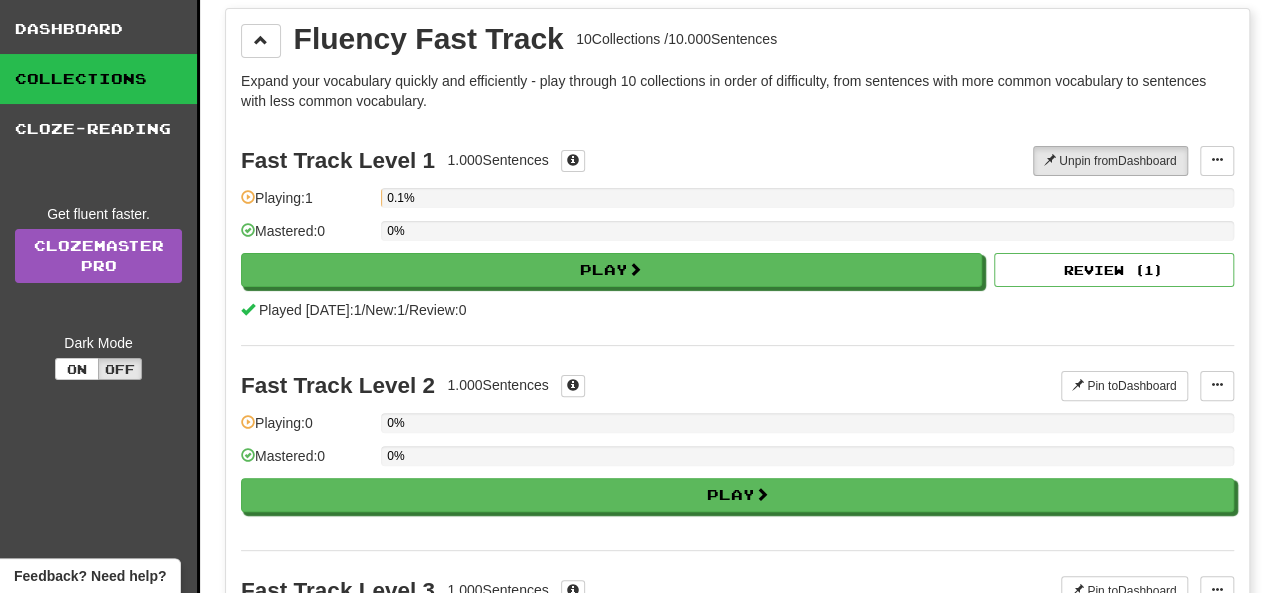scroll, scrollTop: 0, scrollLeft: 0, axis: both 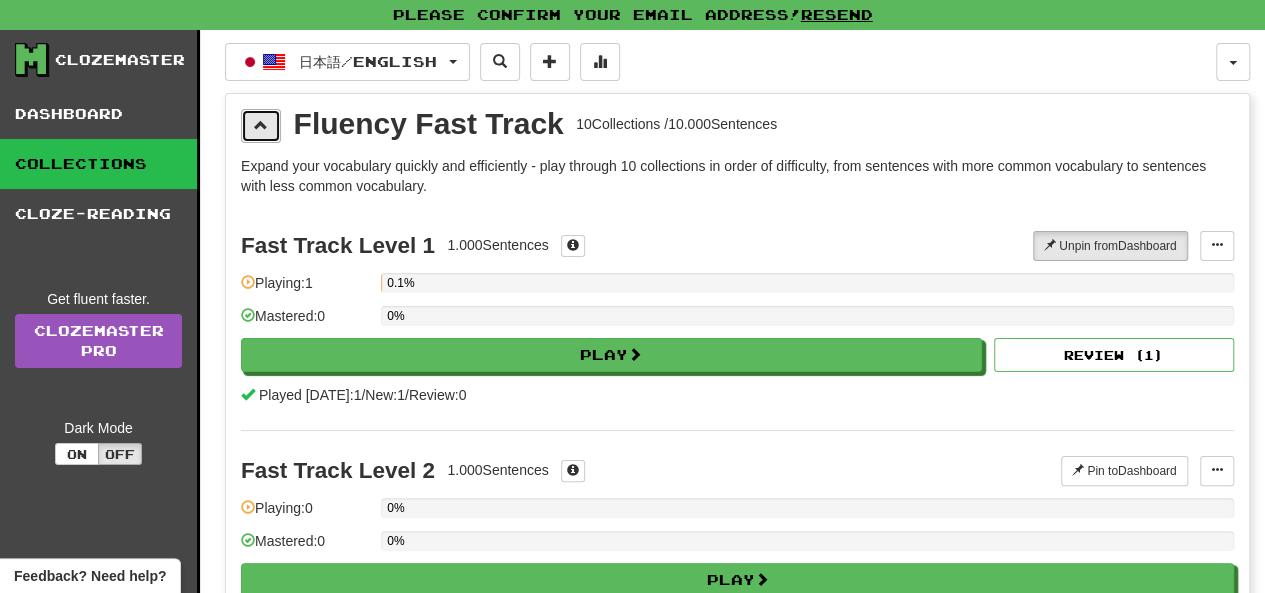 click at bounding box center (261, 125) 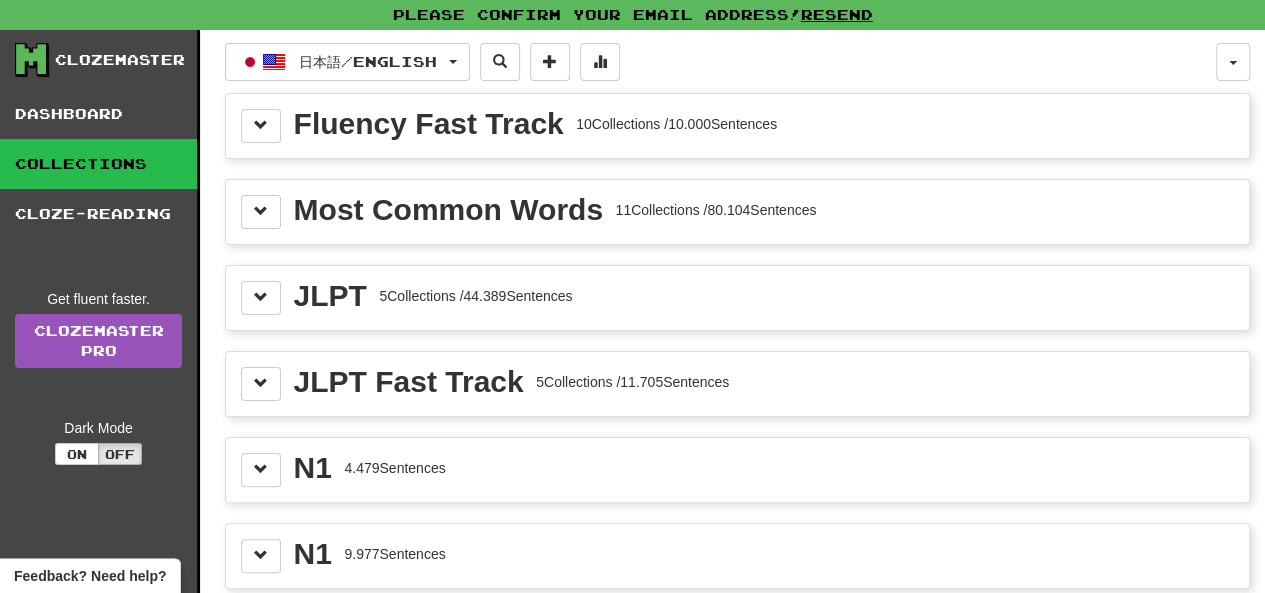 click on "Most Common Words" at bounding box center [448, 210] 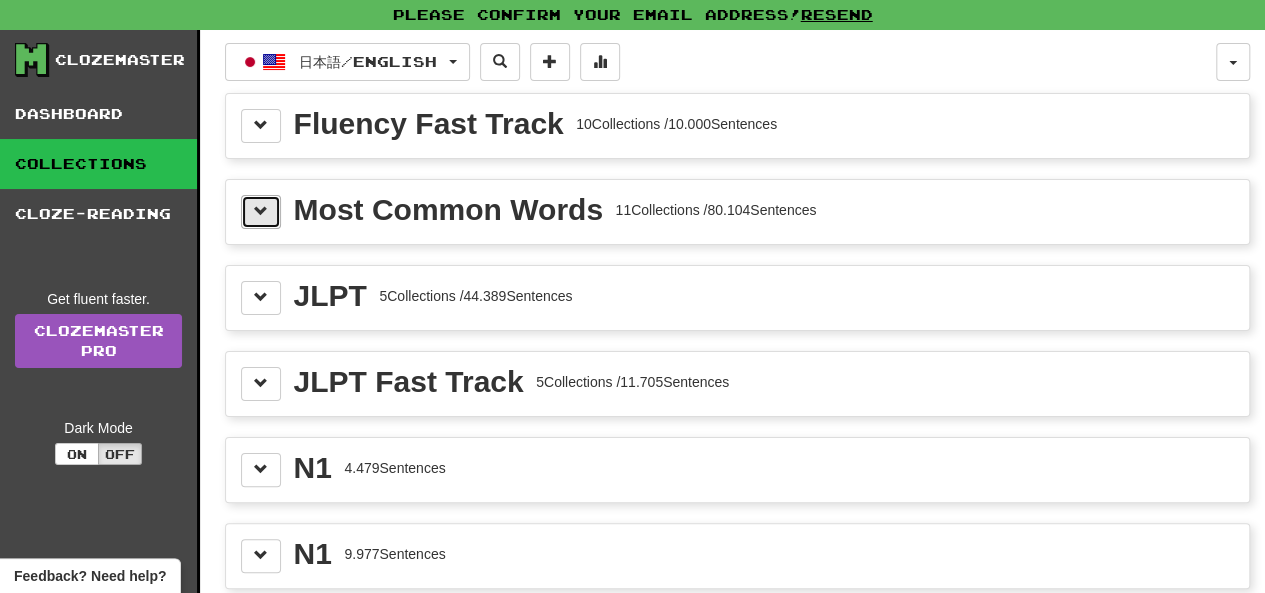 click at bounding box center (261, 212) 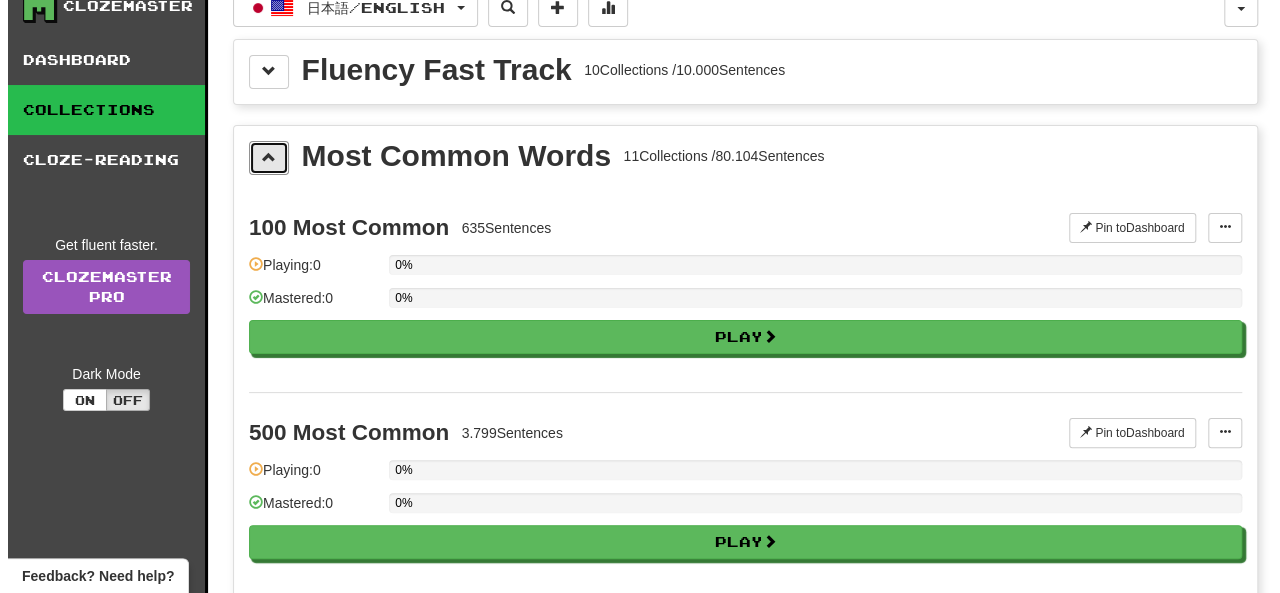scroll, scrollTop: 100, scrollLeft: 0, axis: vertical 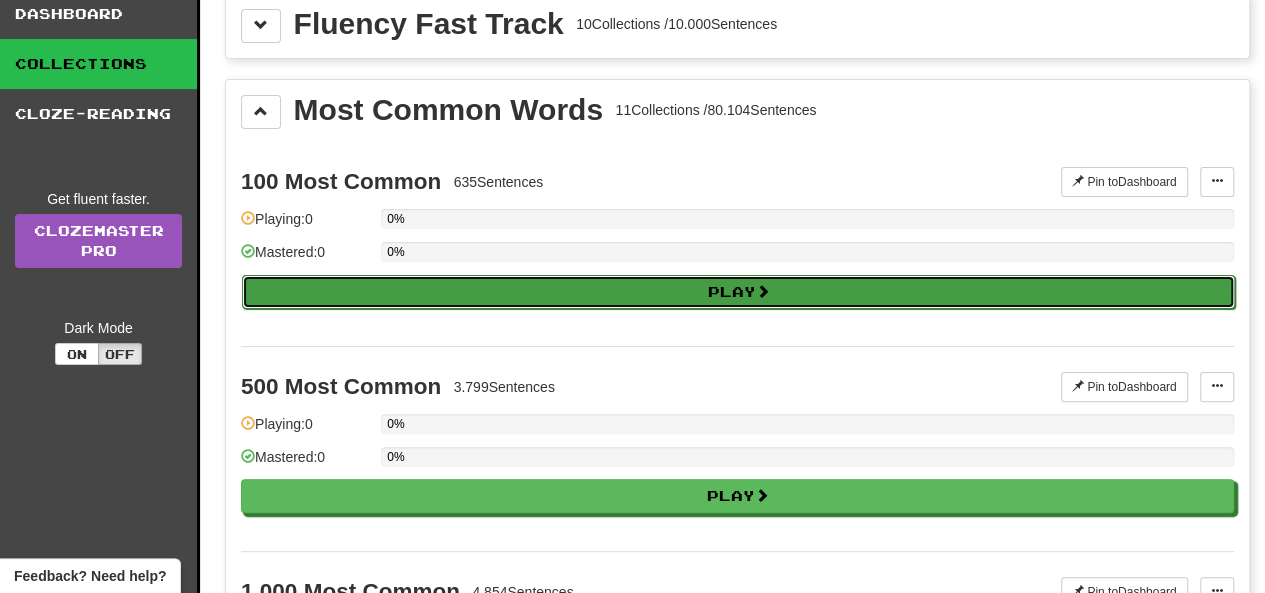 click on "Play" at bounding box center [738, 292] 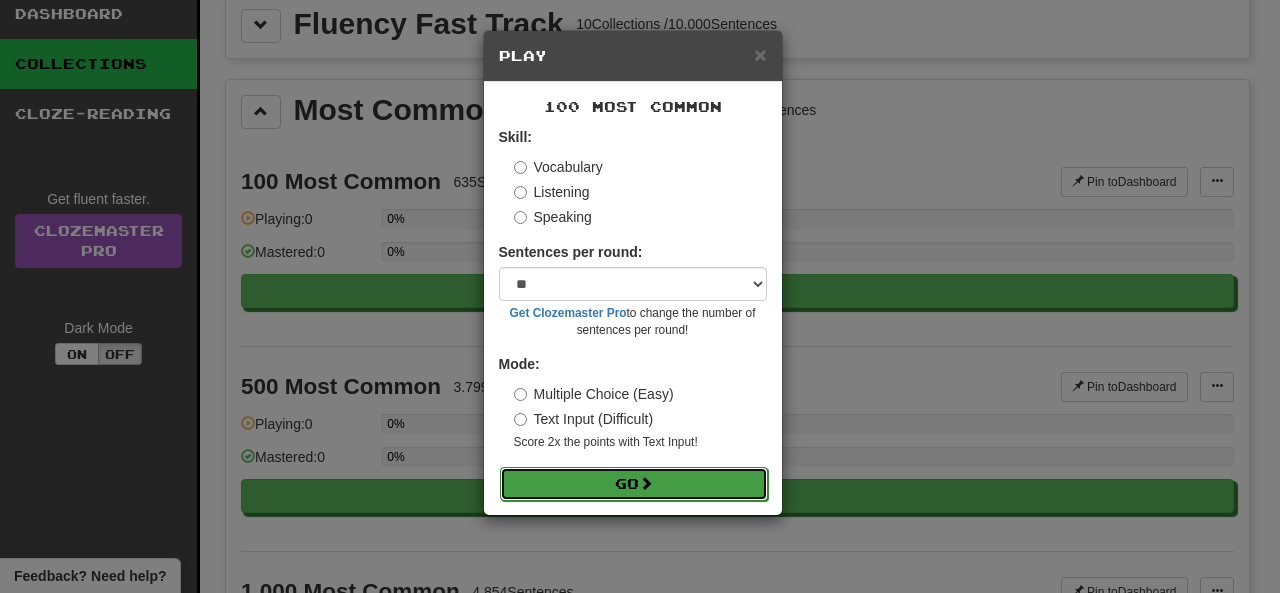 click on "Go" at bounding box center (634, 484) 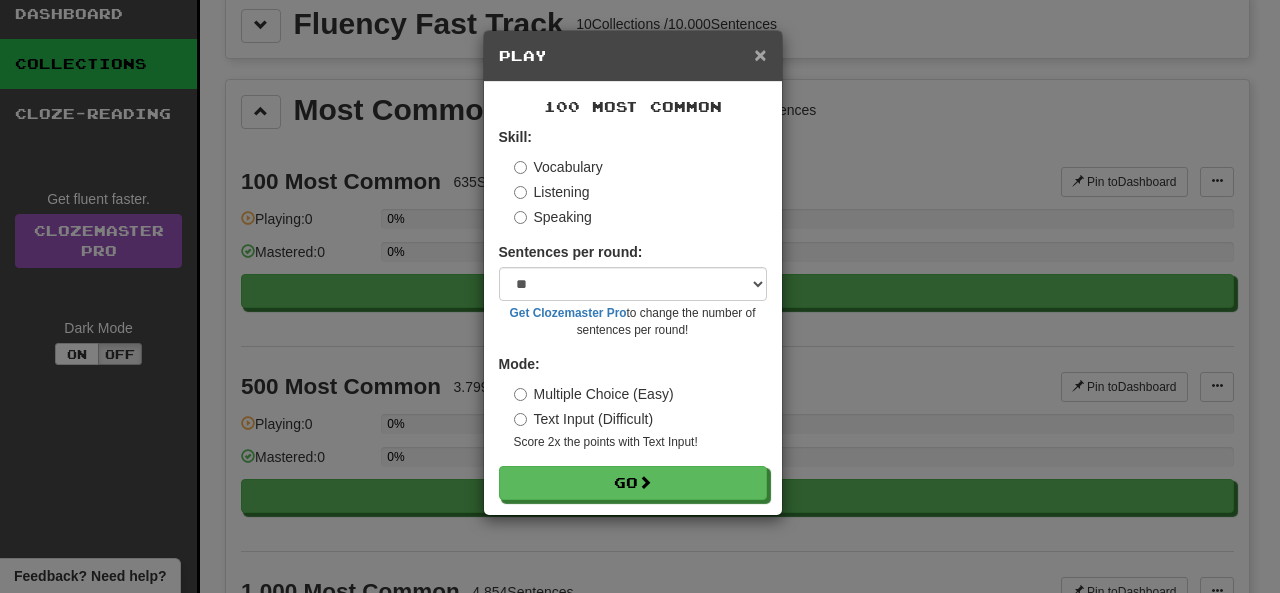 click on "×" at bounding box center (760, 54) 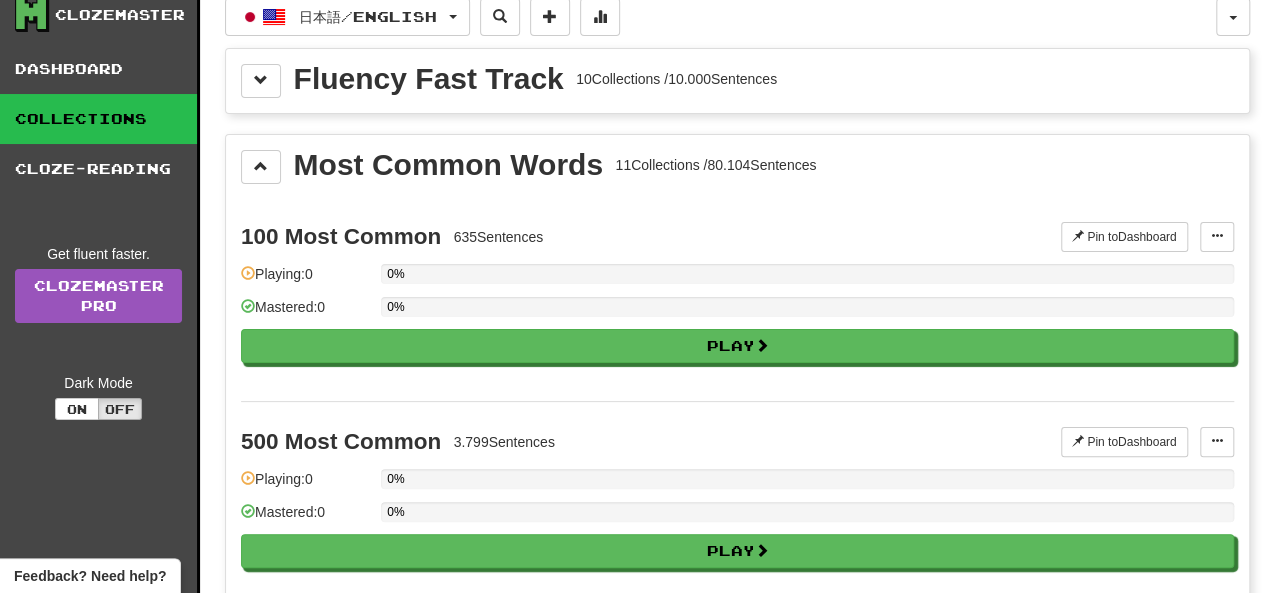 scroll, scrollTop: 0, scrollLeft: 0, axis: both 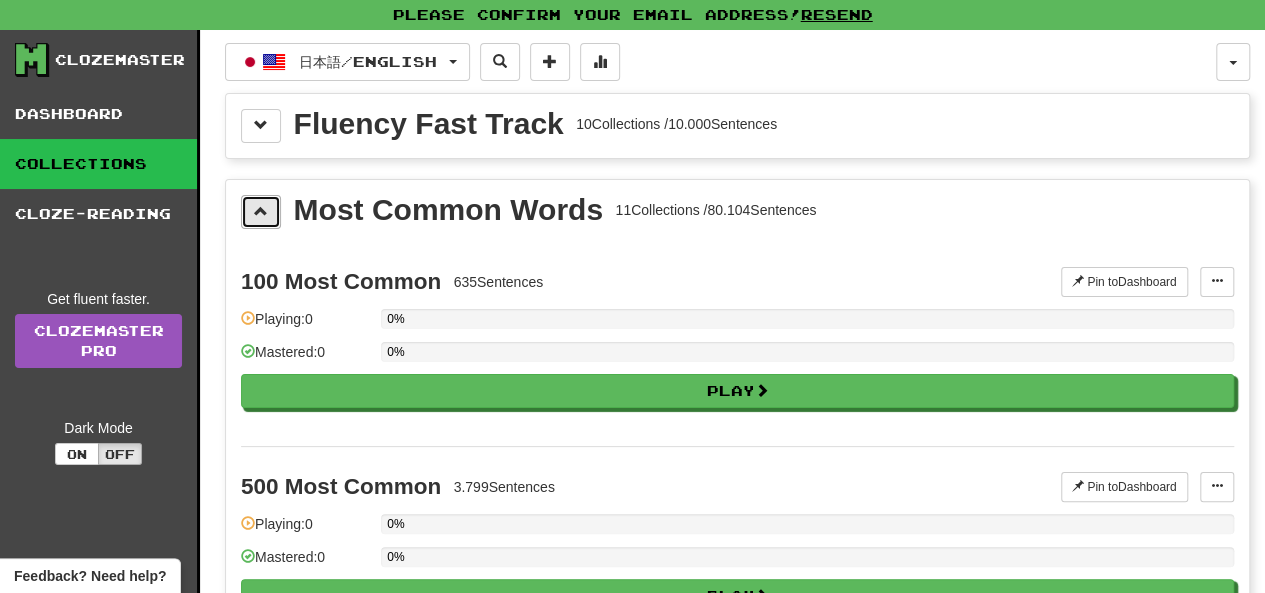 click at bounding box center [261, 212] 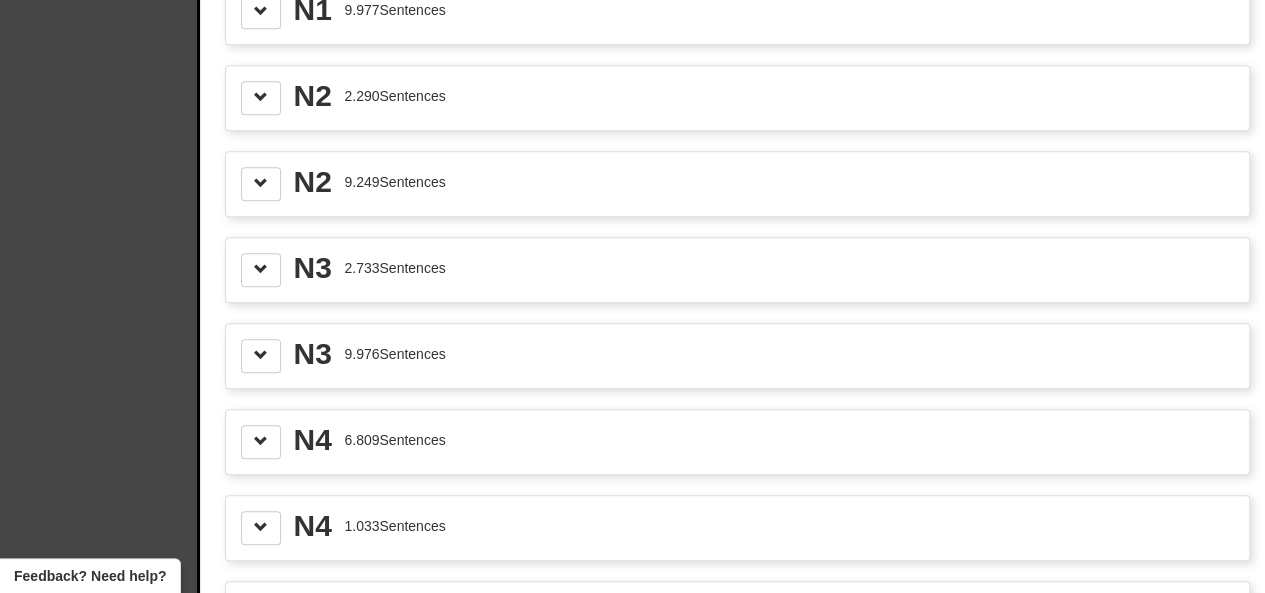 scroll, scrollTop: 400, scrollLeft: 0, axis: vertical 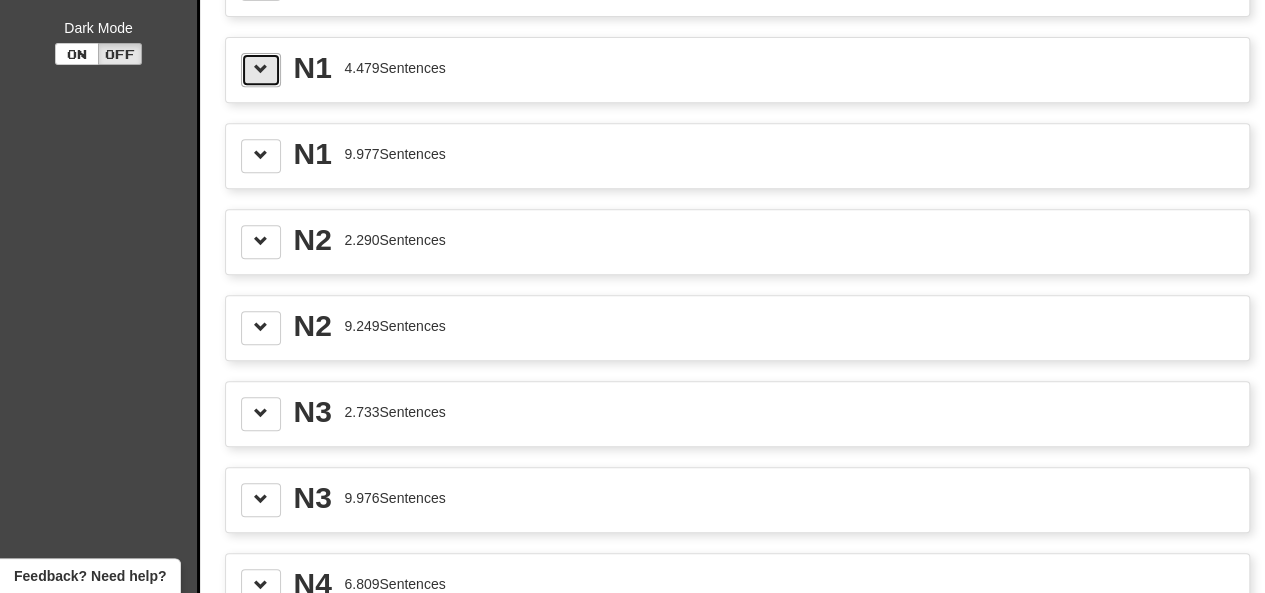 click at bounding box center (261, 69) 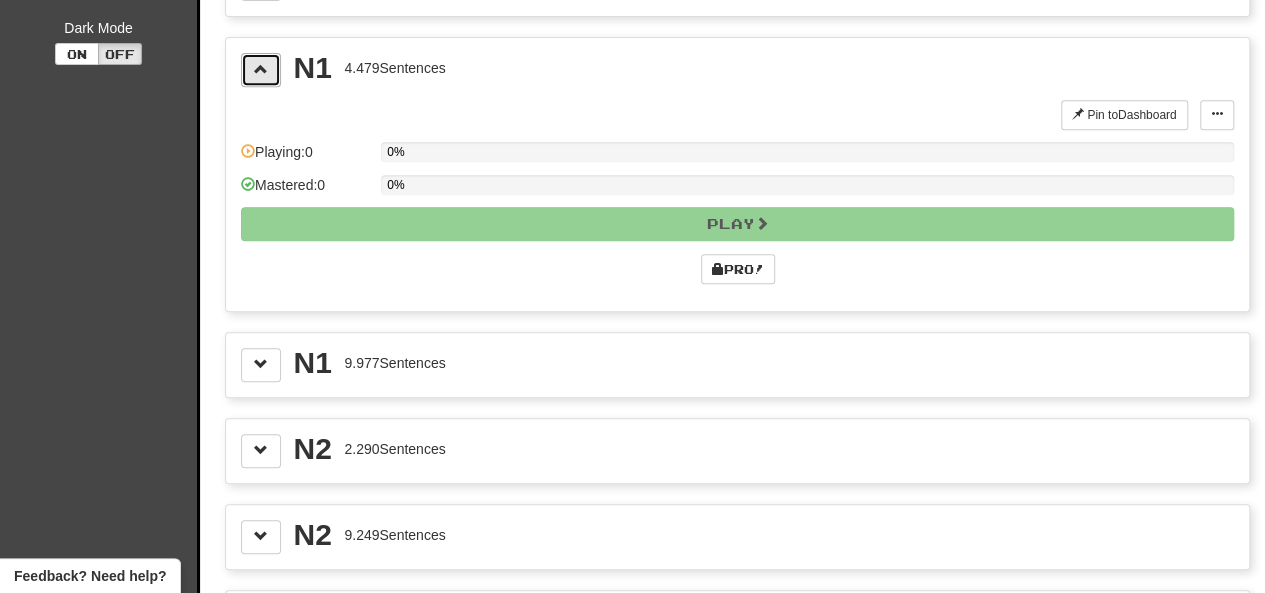 click at bounding box center (261, 70) 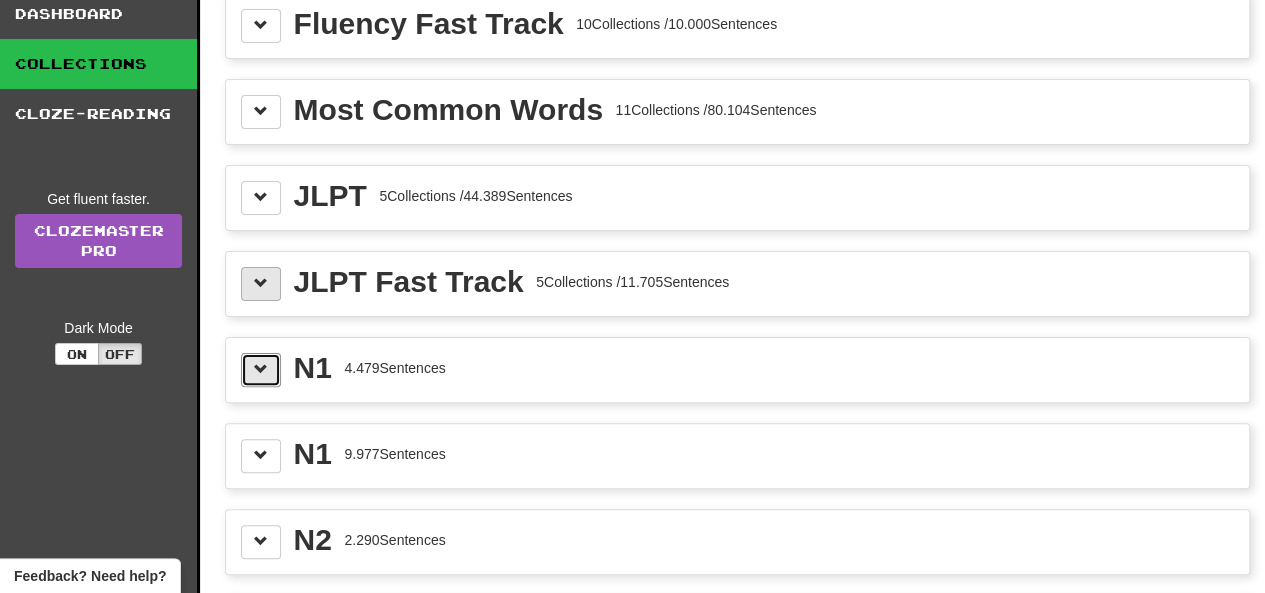 scroll, scrollTop: 0, scrollLeft: 0, axis: both 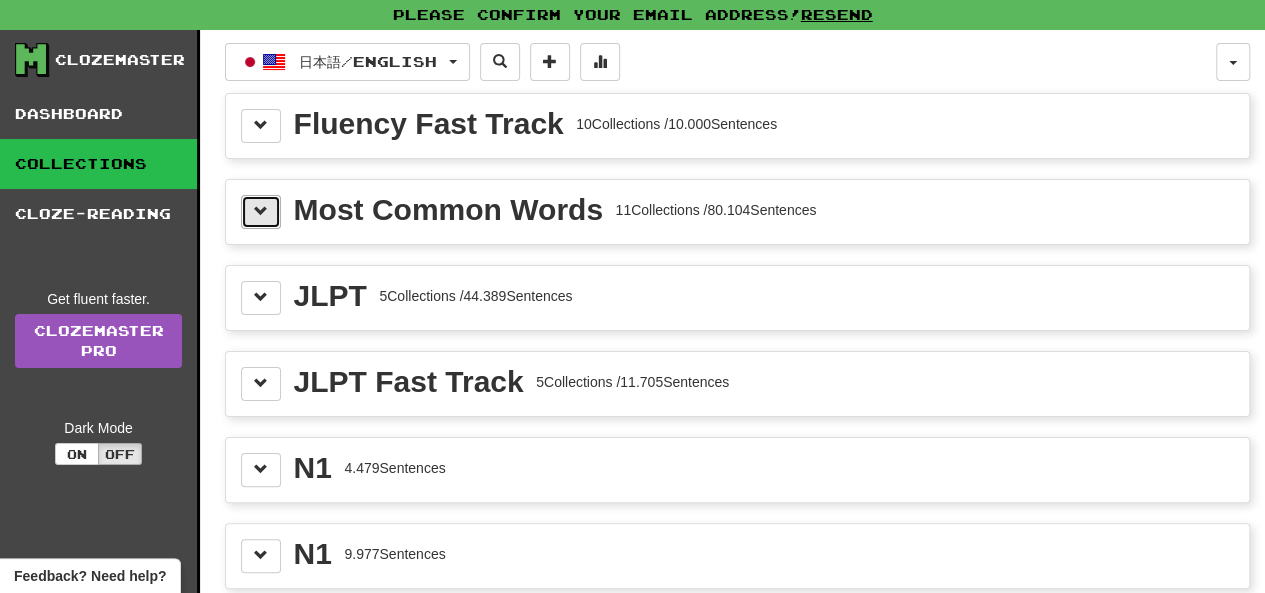 click at bounding box center (261, 212) 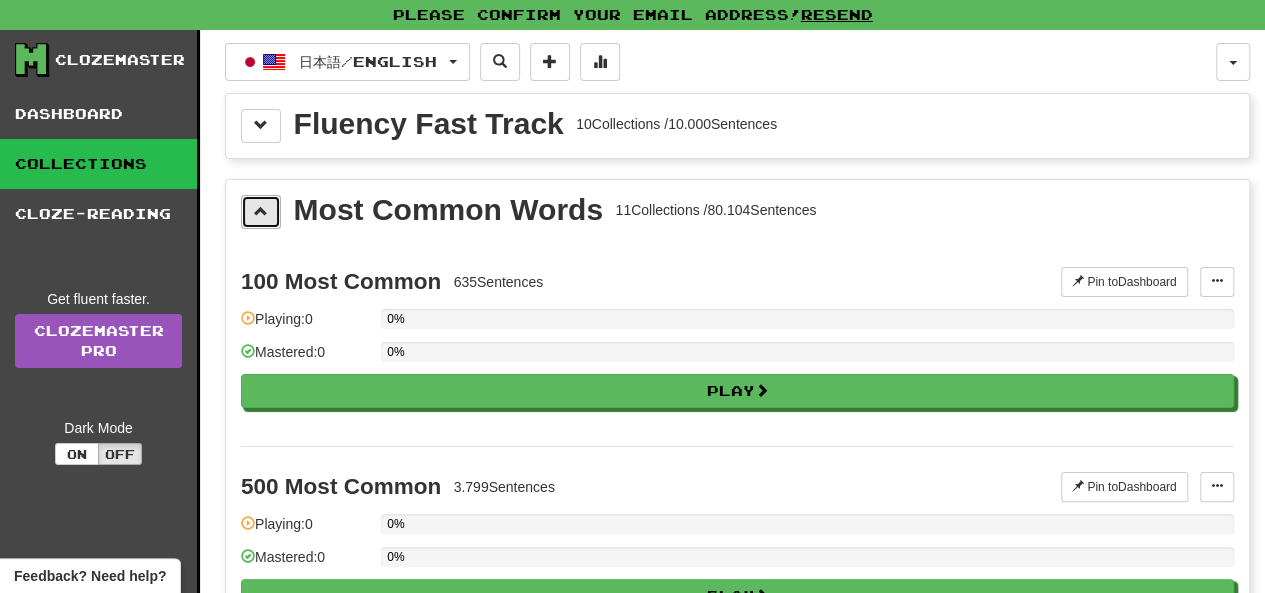 click at bounding box center [261, 212] 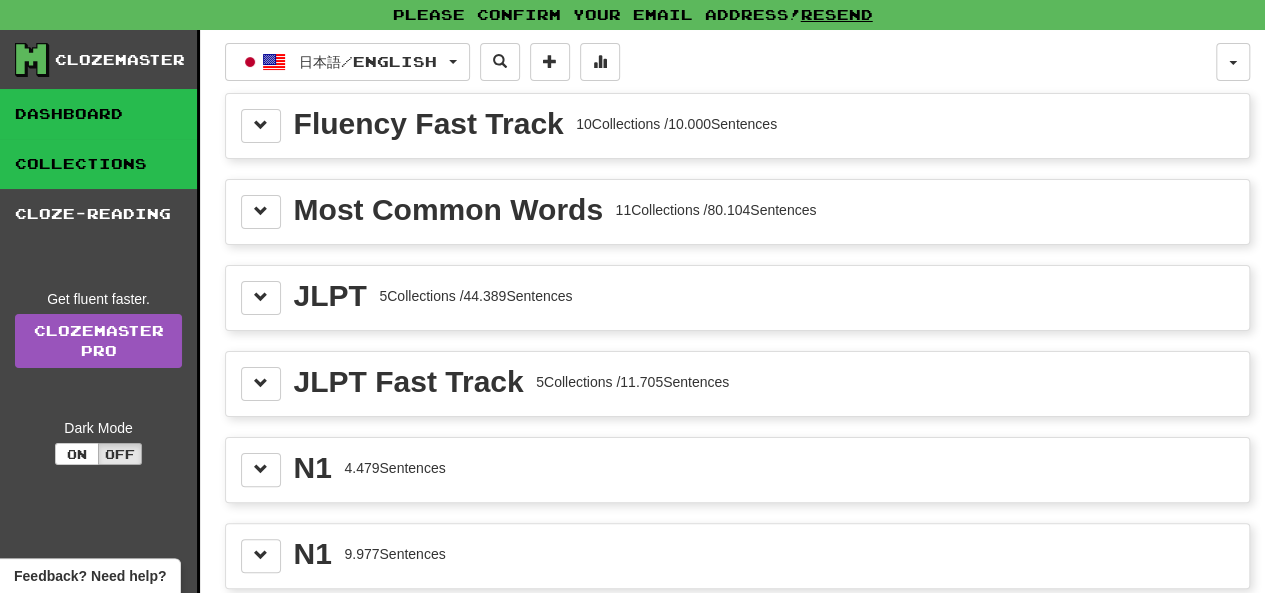 click on "Dashboard" at bounding box center [98, 114] 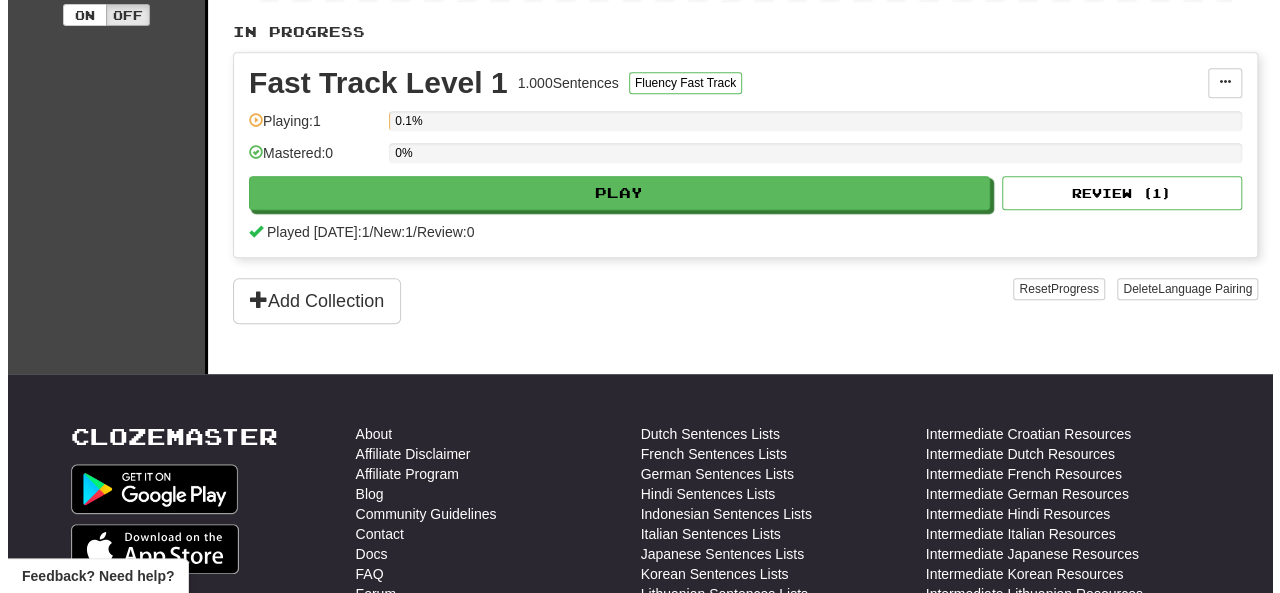 scroll, scrollTop: 400, scrollLeft: 0, axis: vertical 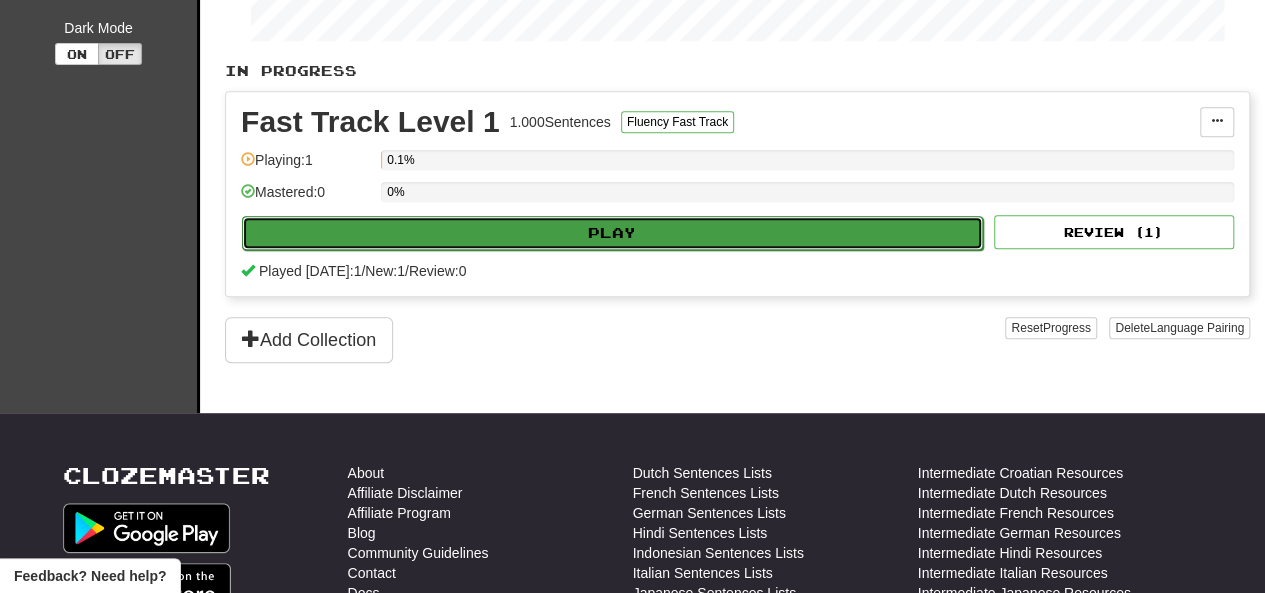 click on "Play" at bounding box center [612, 233] 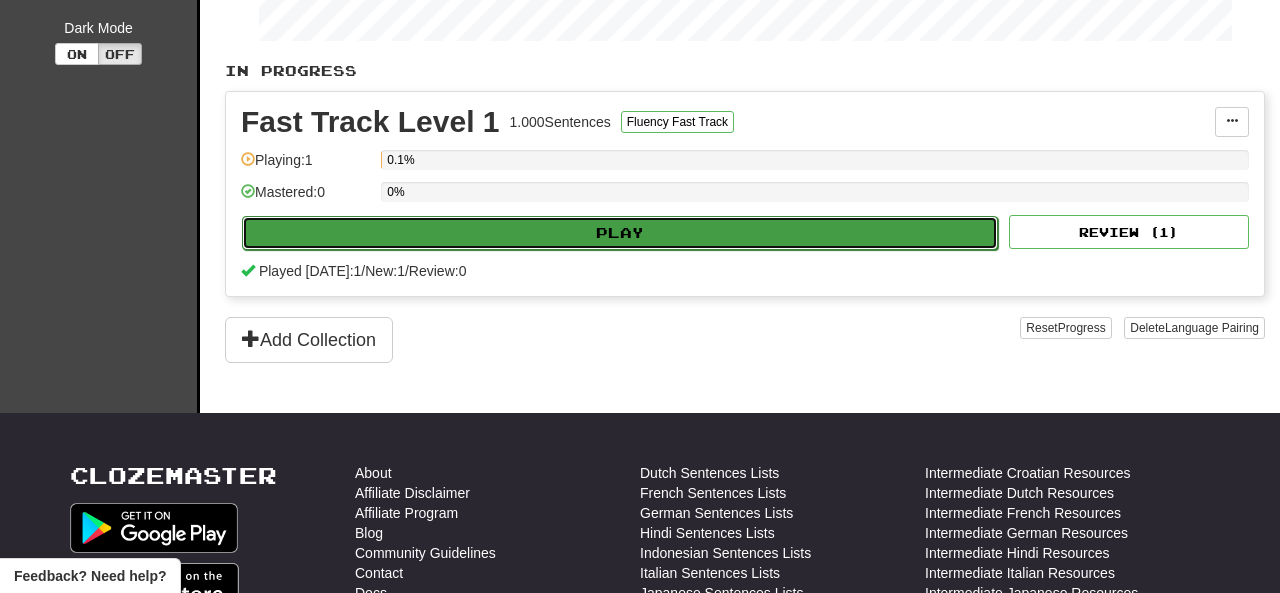 select on "**" 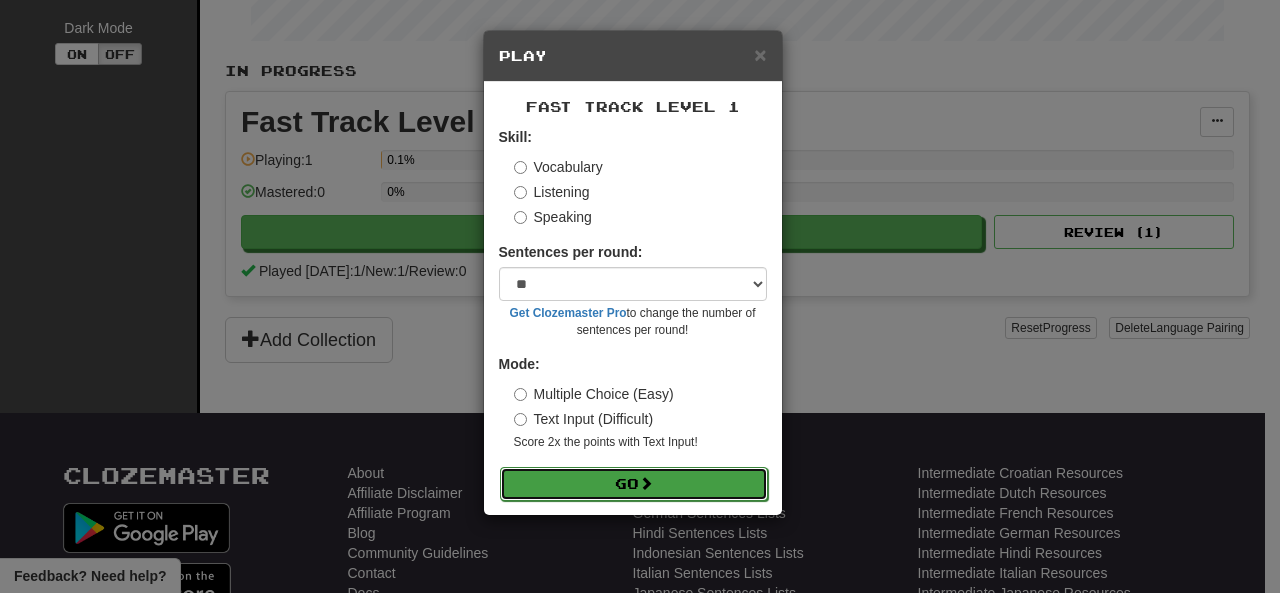 click on "Go" at bounding box center [634, 484] 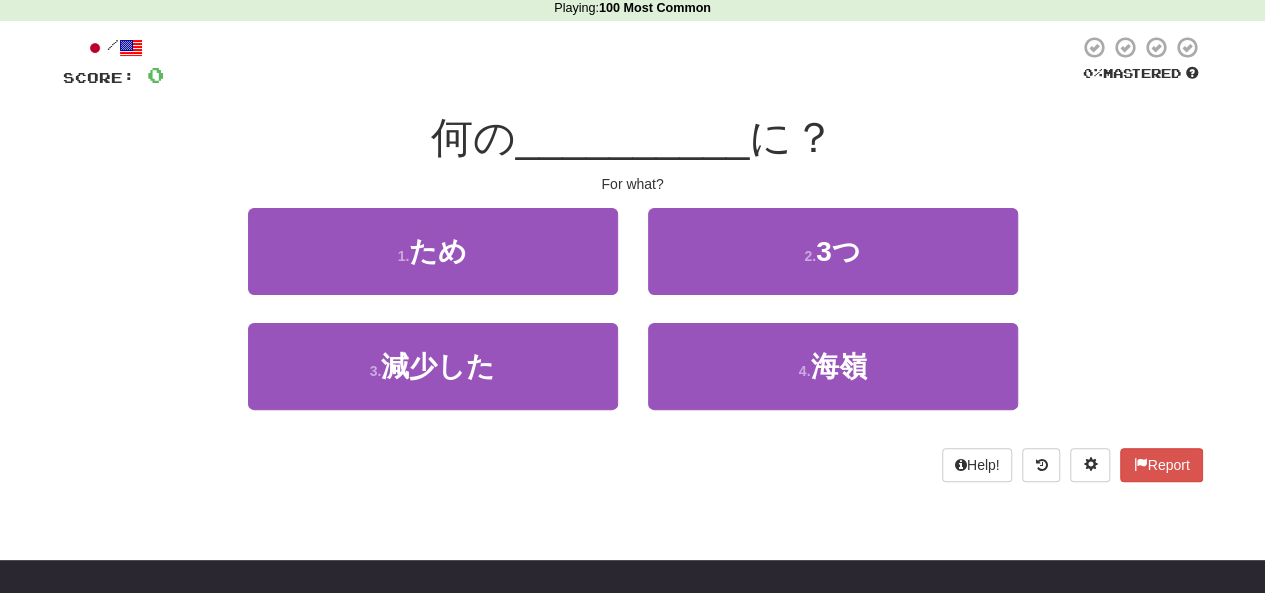 scroll, scrollTop: 0, scrollLeft: 0, axis: both 